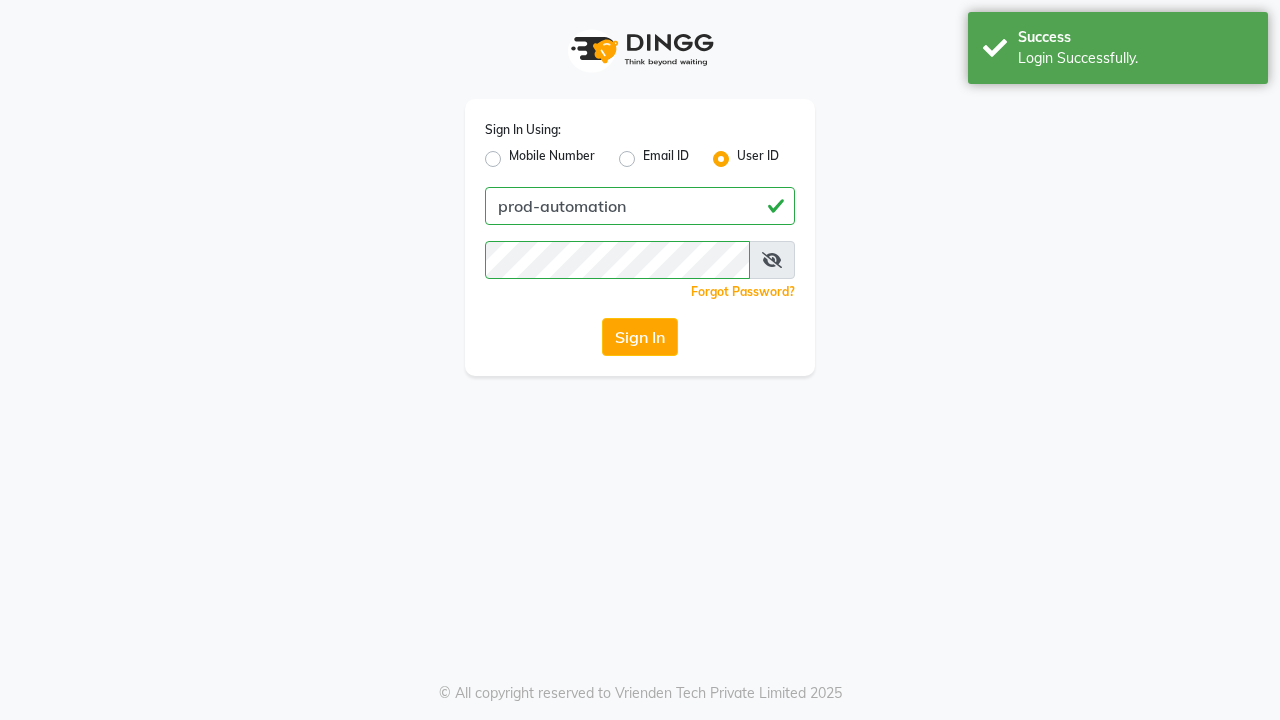 scroll, scrollTop: 0, scrollLeft: 0, axis: both 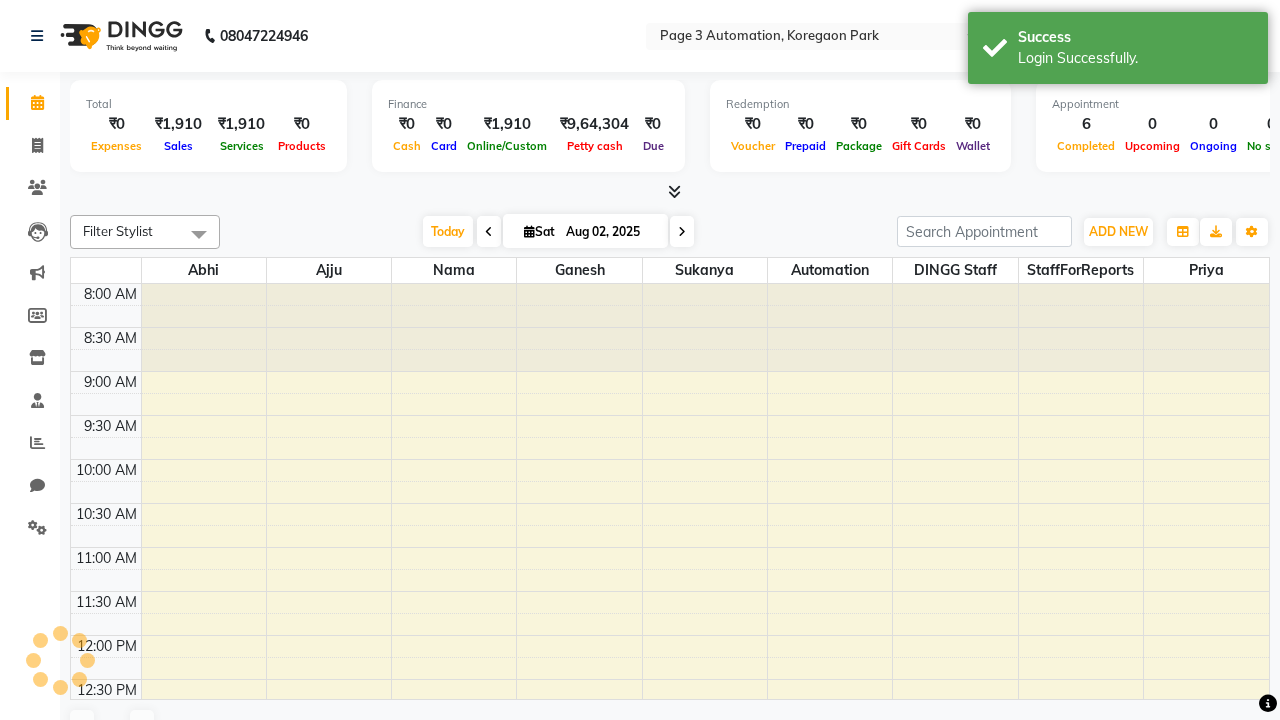 select on "en" 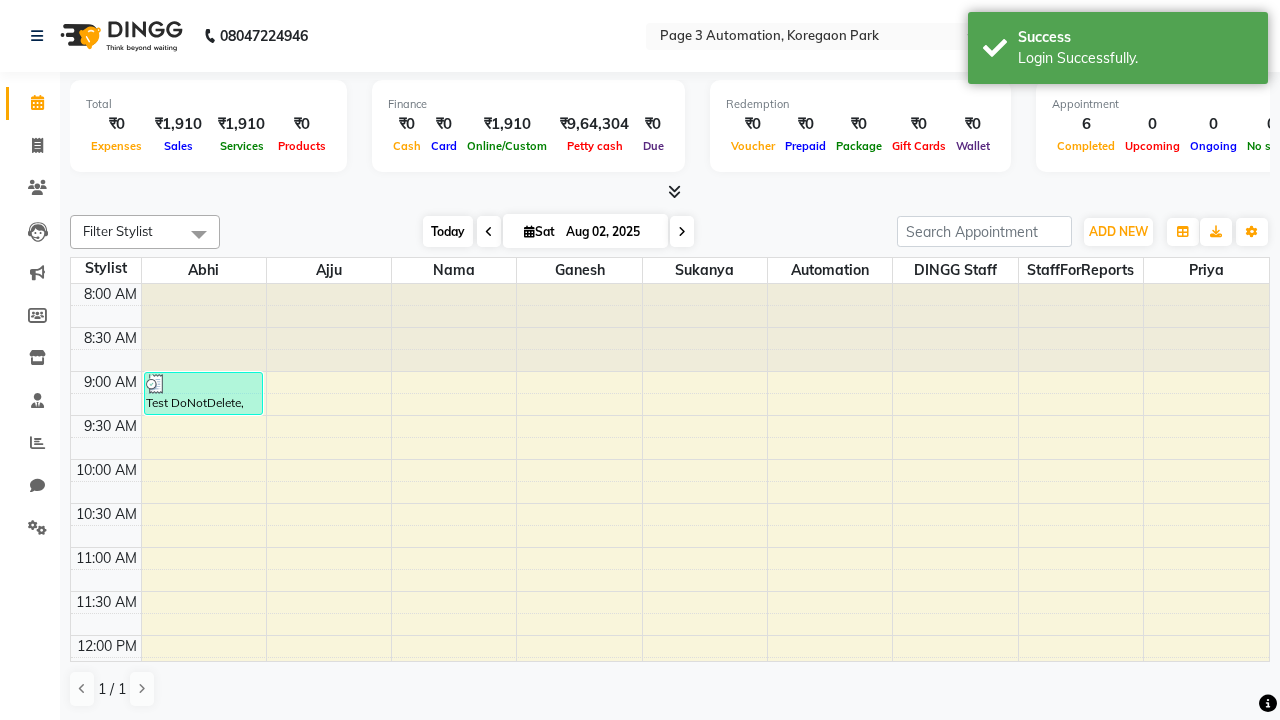 click on "Today" at bounding box center [448, 231] 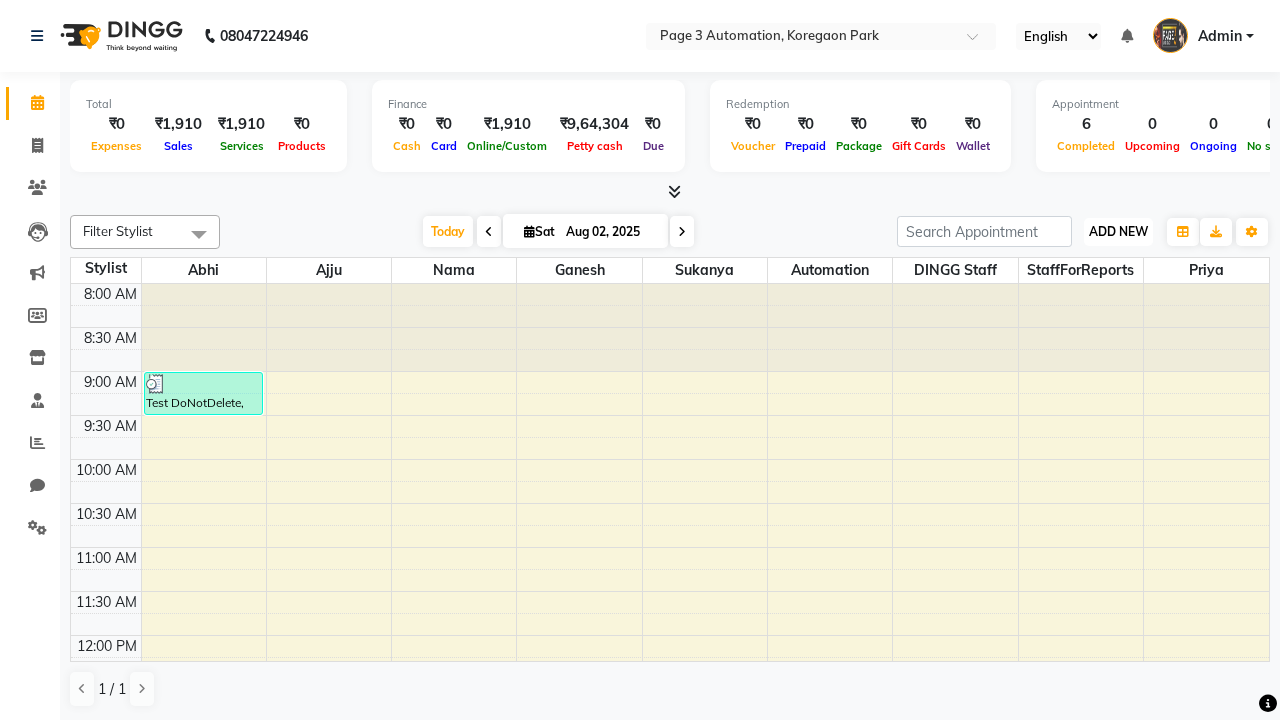 click on "ADD NEW" at bounding box center [1118, 231] 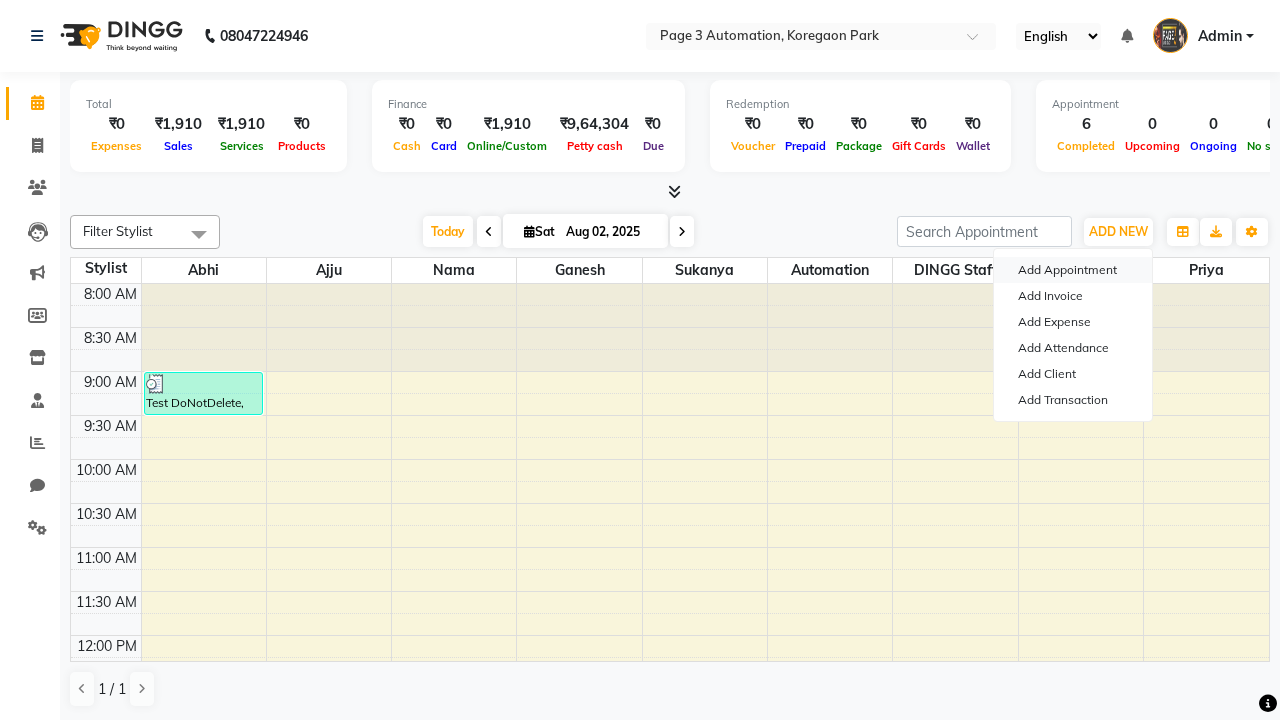click on "Add Appointment" at bounding box center [1073, 270] 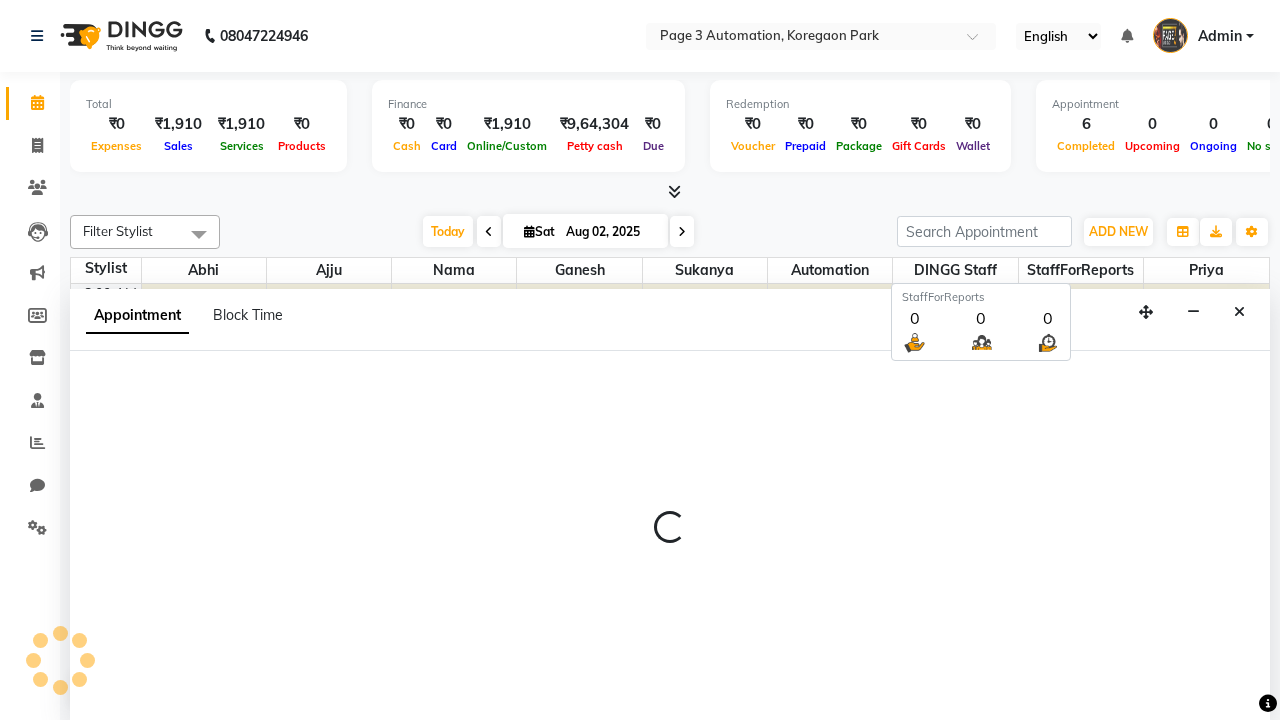 select on "tentative" 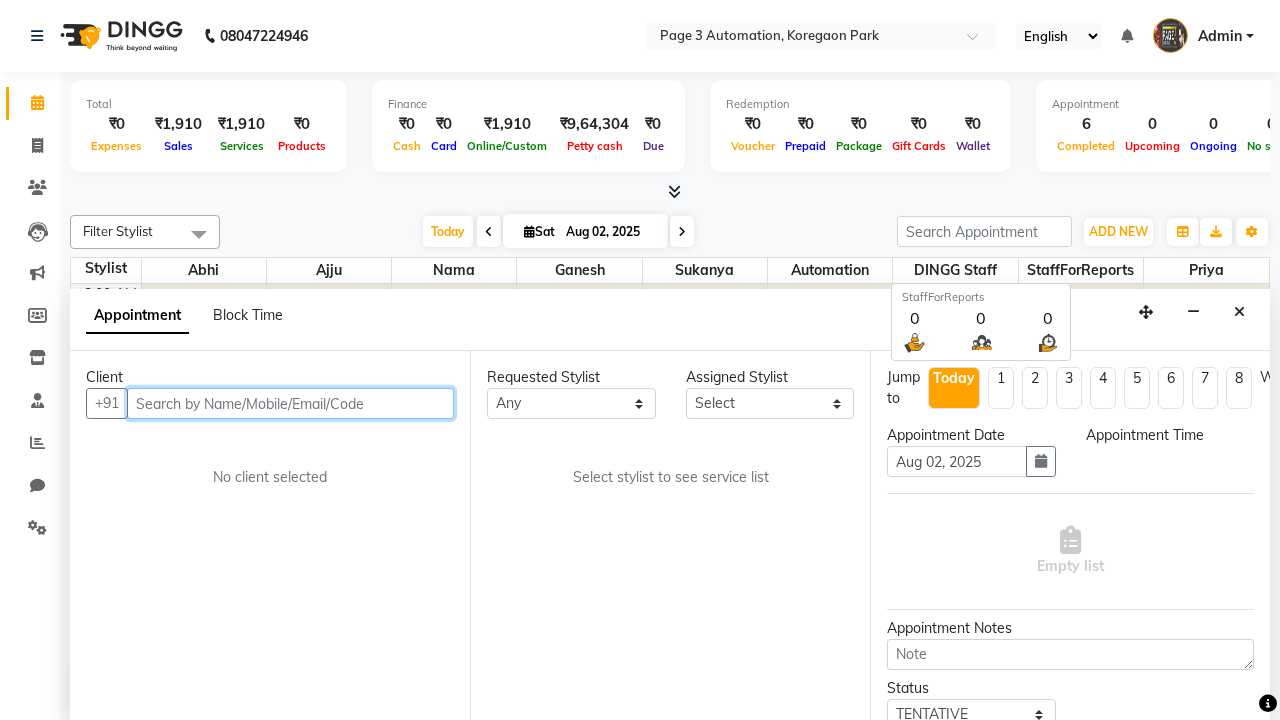 select on "540" 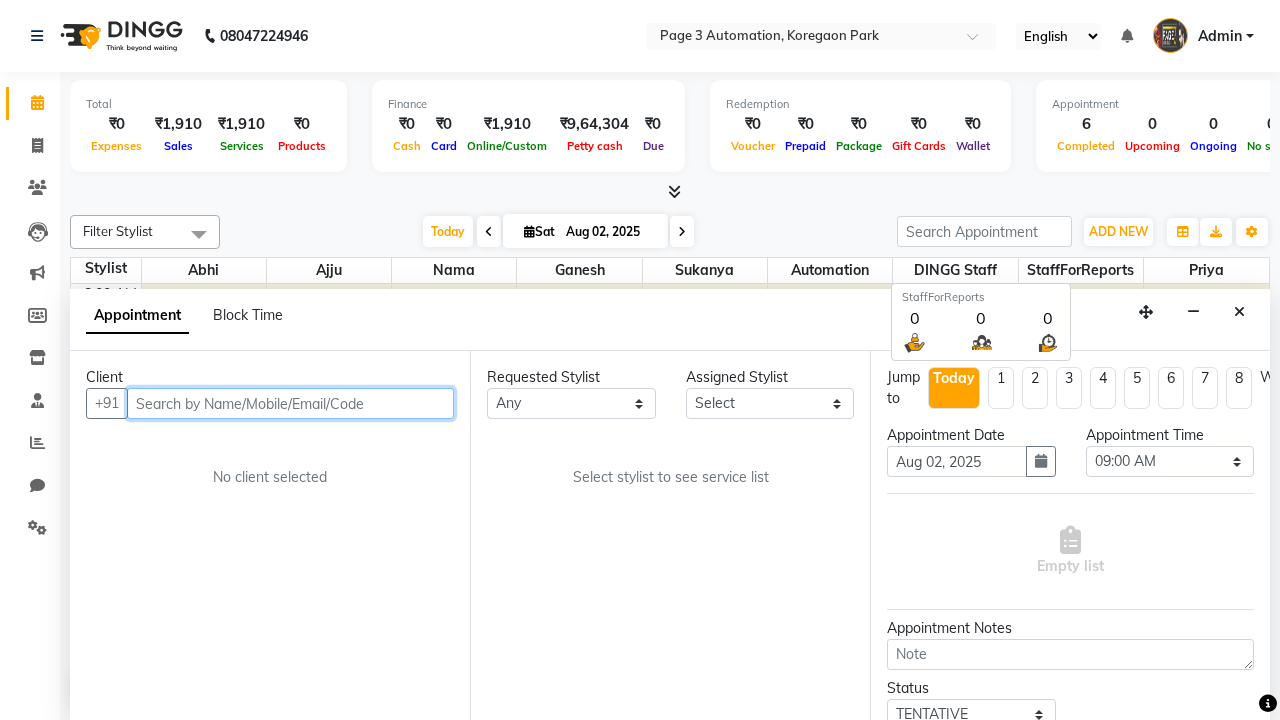scroll, scrollTop: 1, scrollLeft: 0, axis: vertical 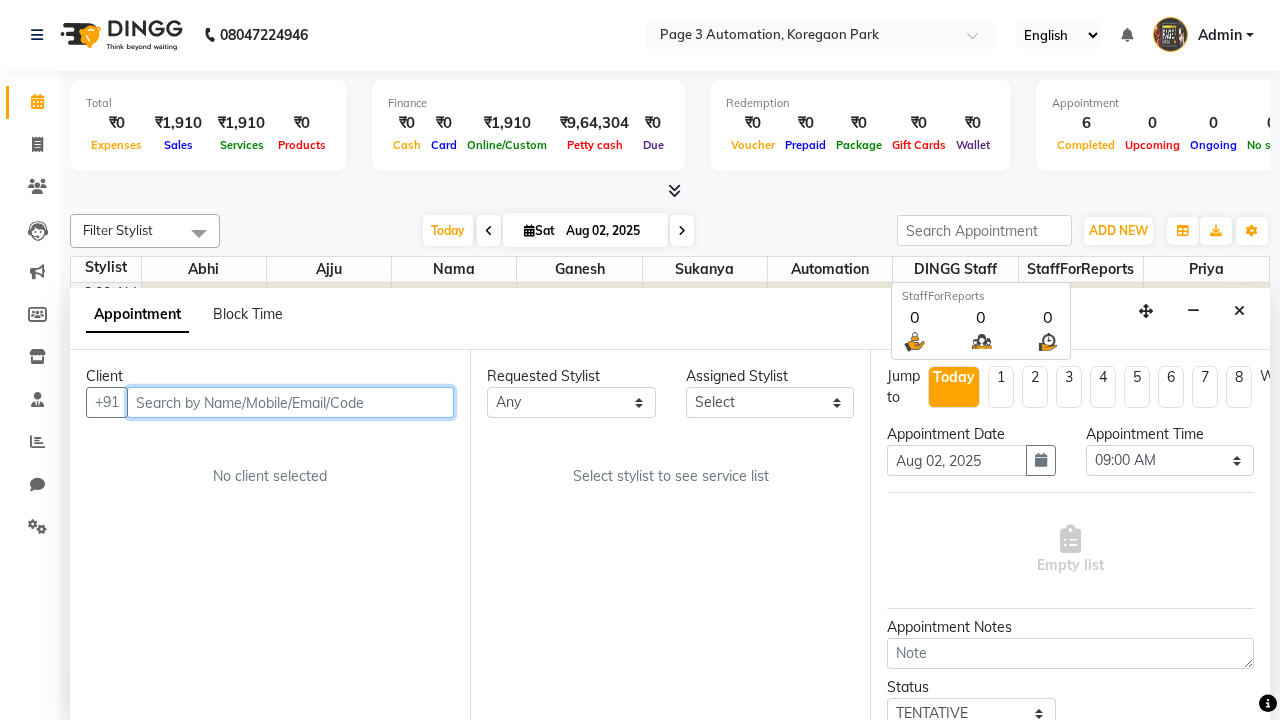 type on "8192346578" 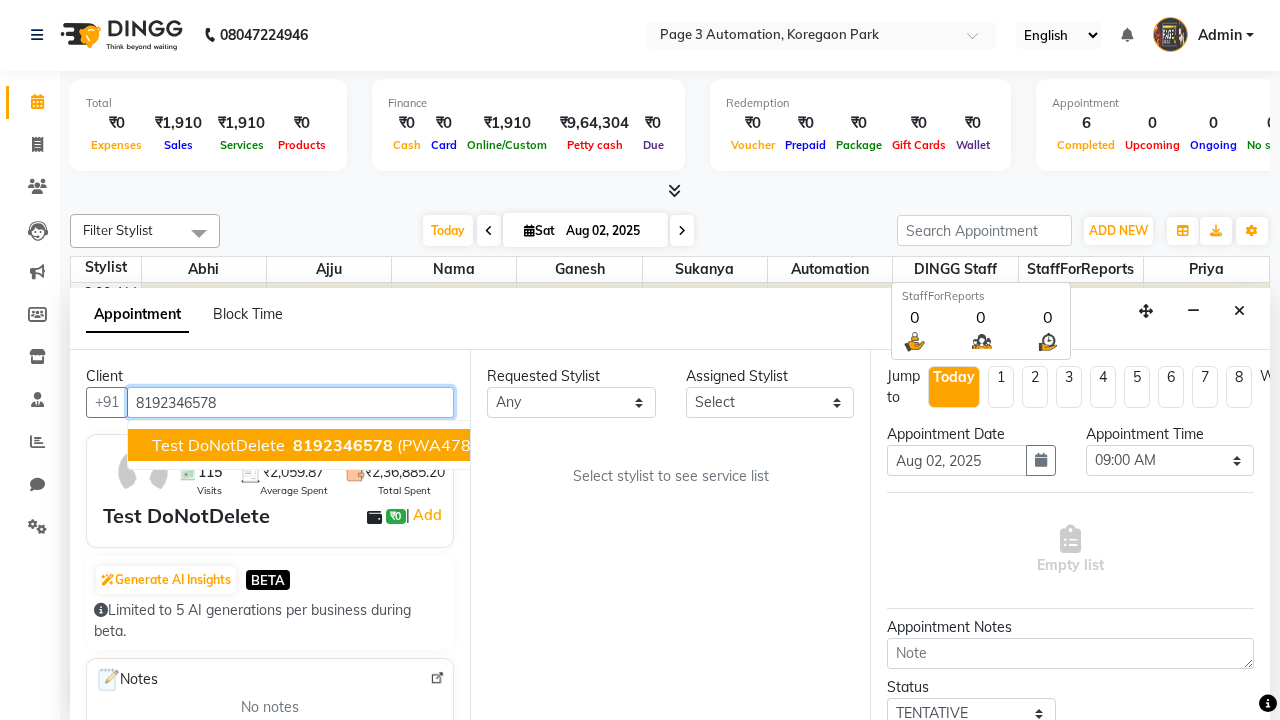 click on "8192346578" at bounding box center [343, 445] 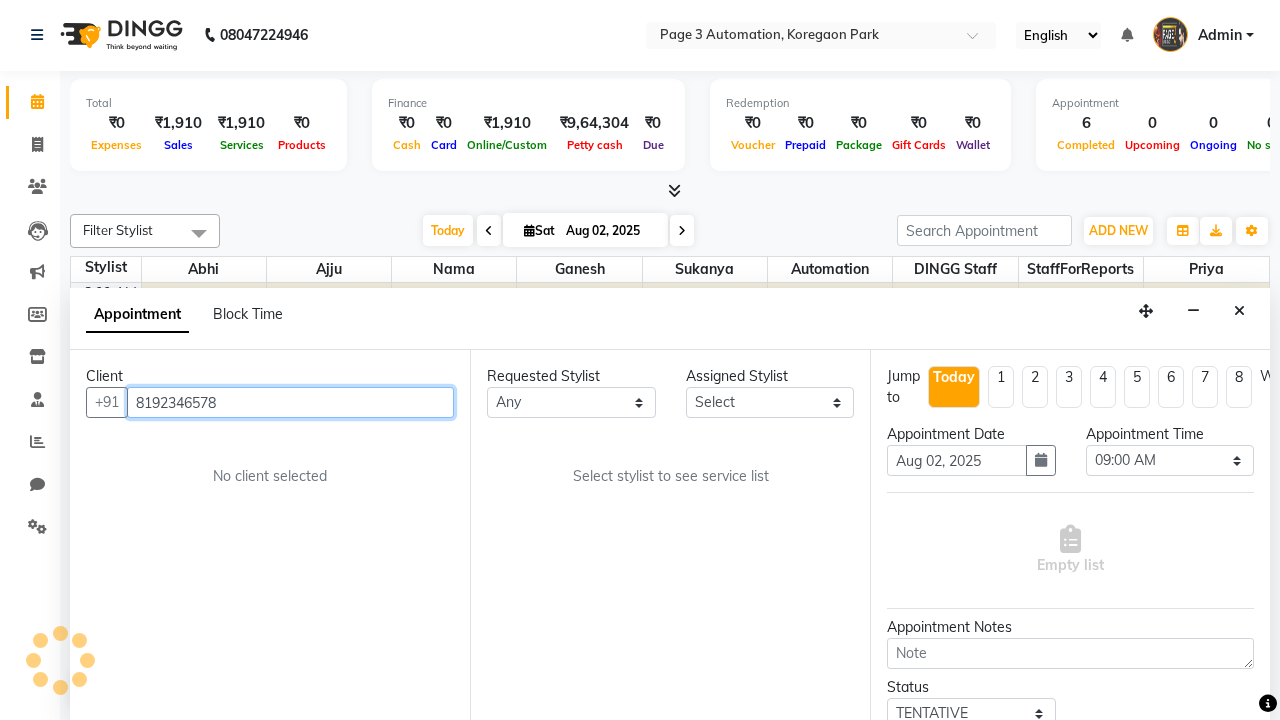 select on "71342" 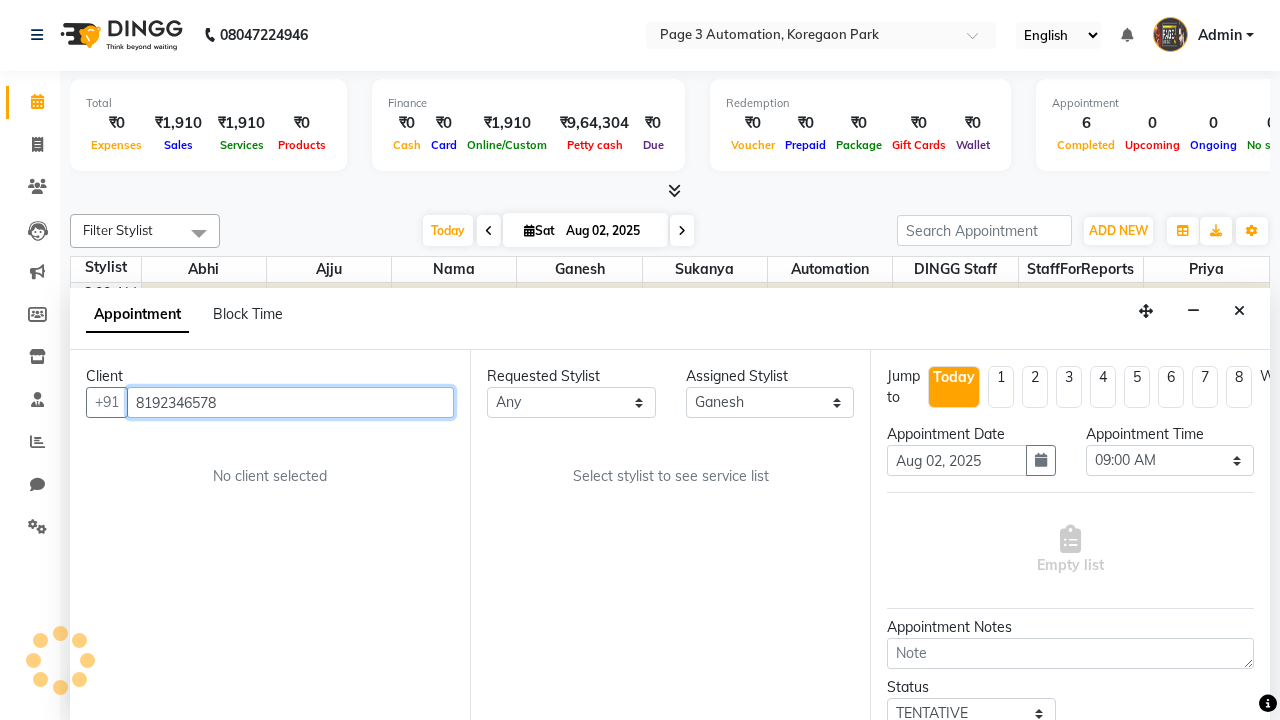 scroll, scrollTop: 0, scrollLeft: 0, axis: both 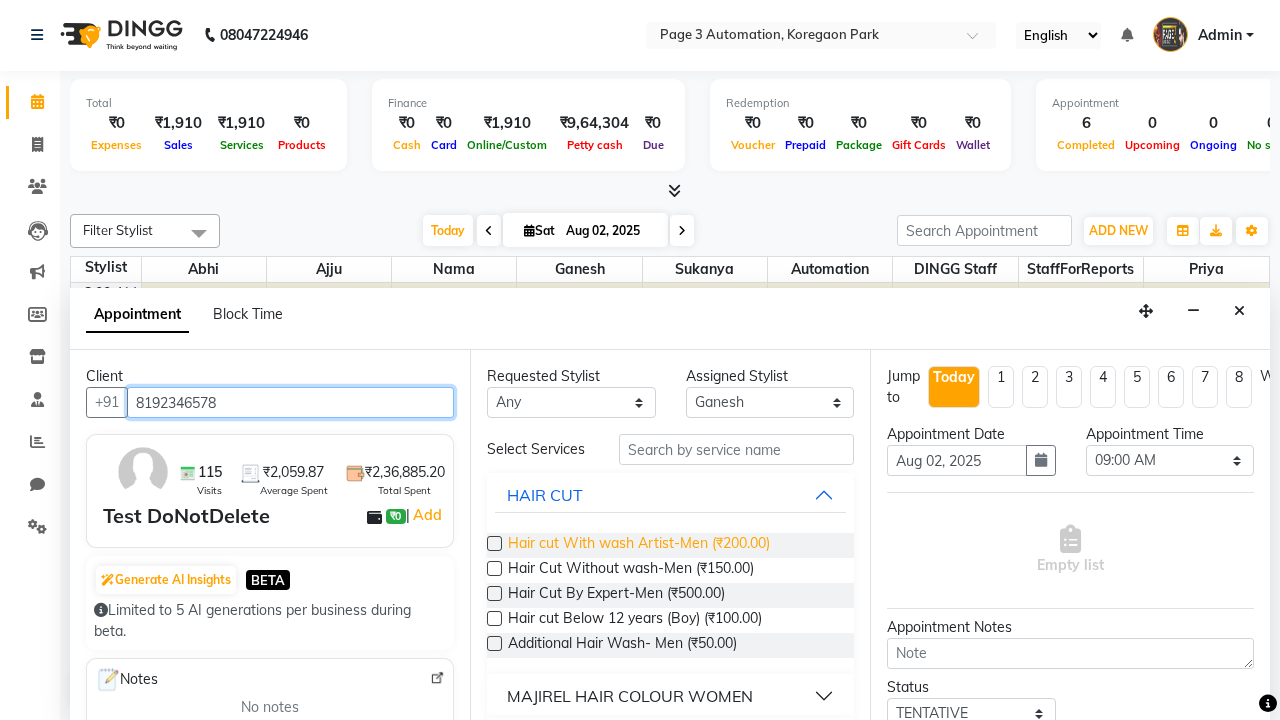 type on "8192346578" 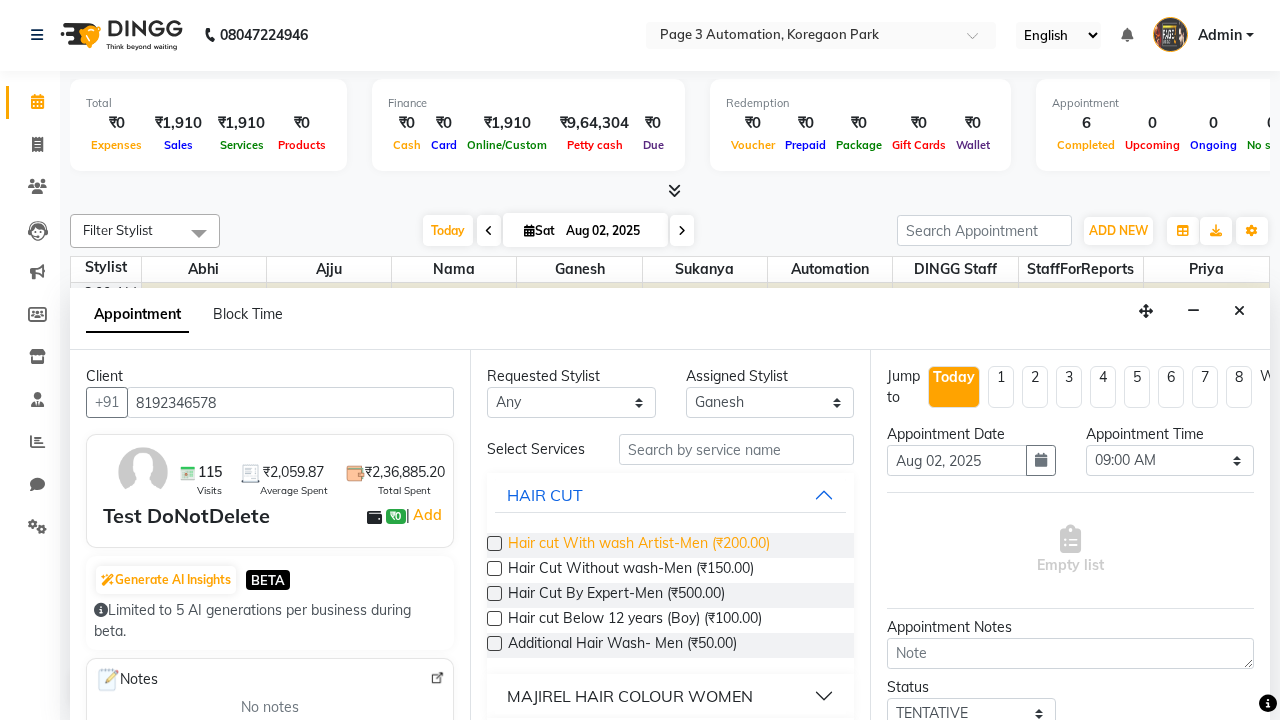 click on "Hair cut With wash Artist-Men (₹200.00)" at bounding box center (639, 545) 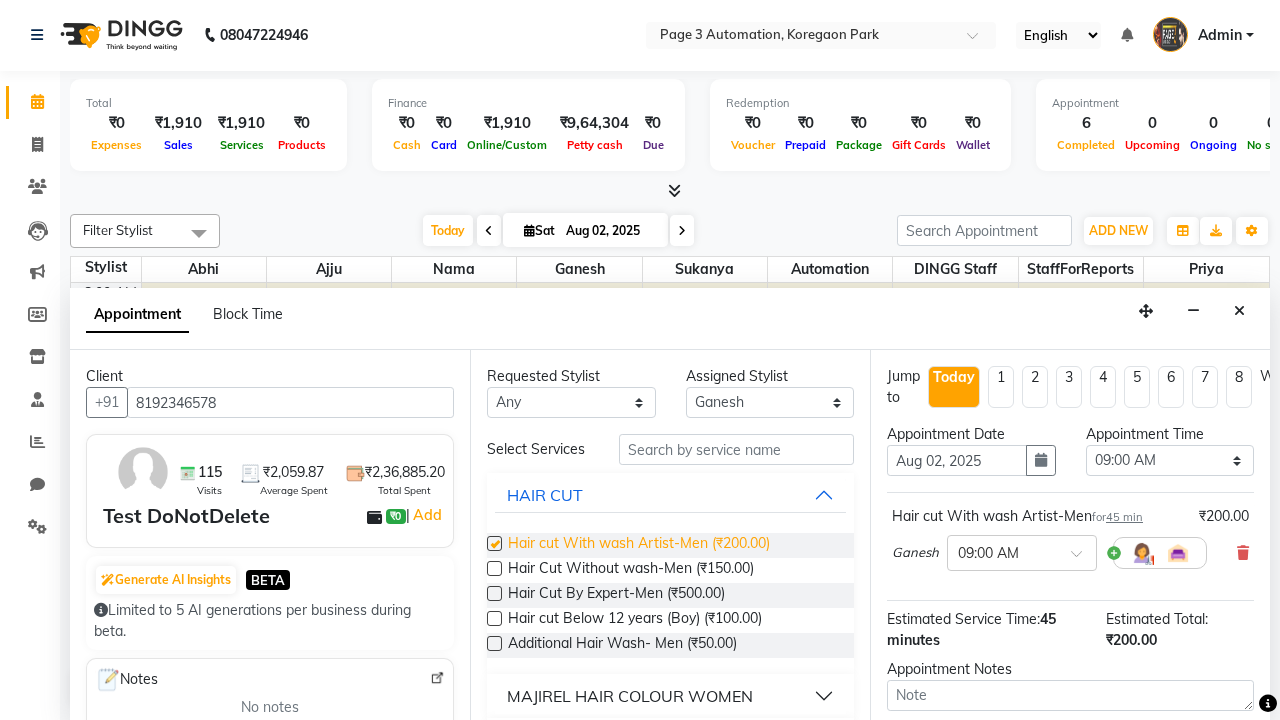 checkbox on "false" 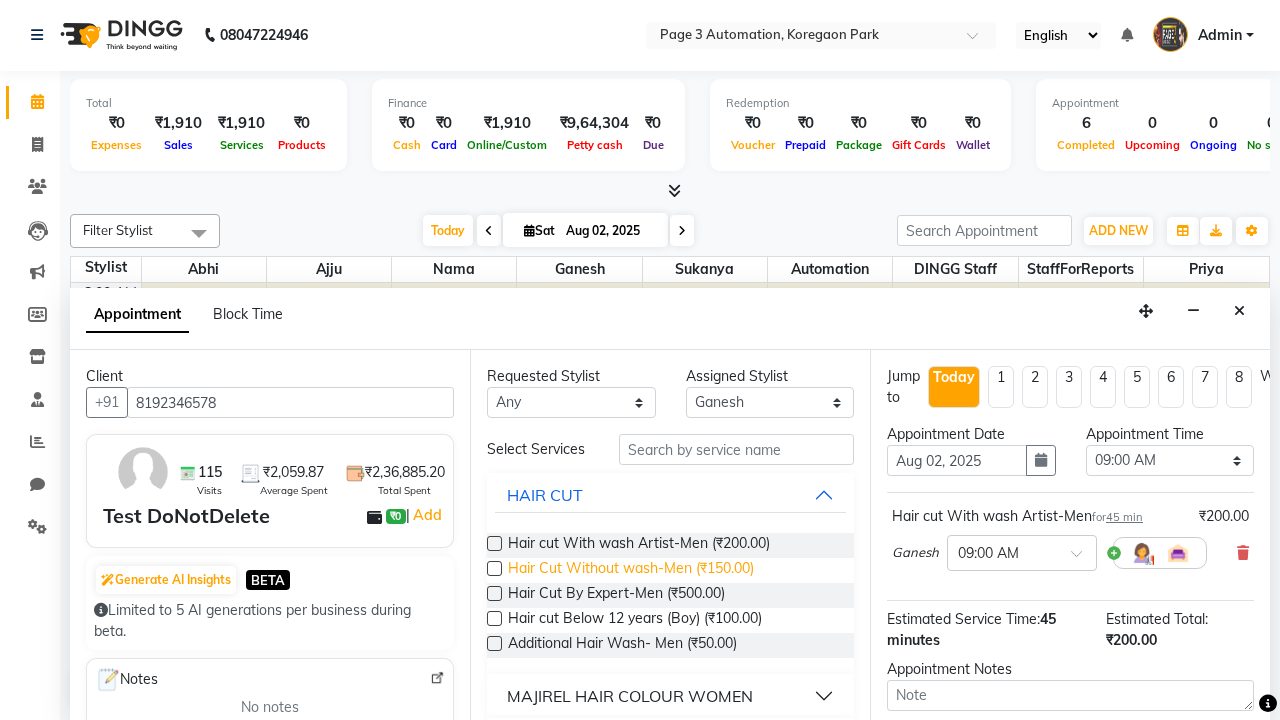 click on "Hair Cut Without wash-Men (₹150.00)" at bounding box center (631, 570) 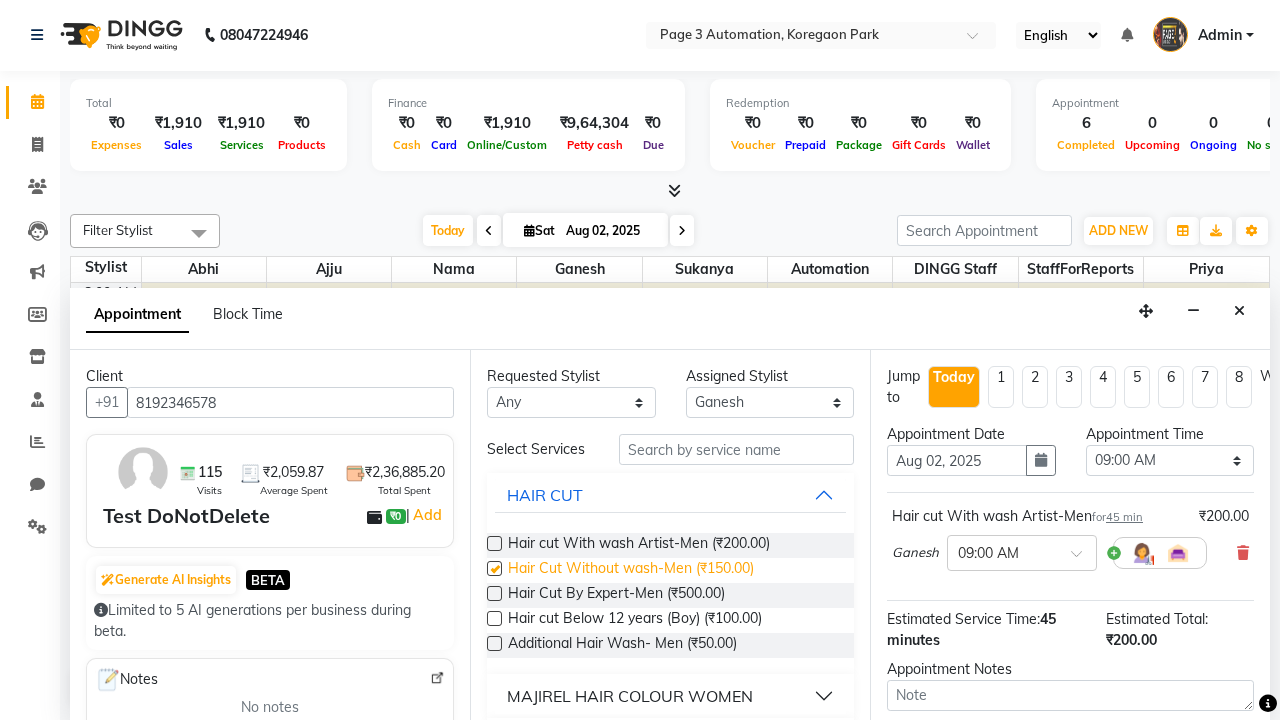 checkbox on "true" 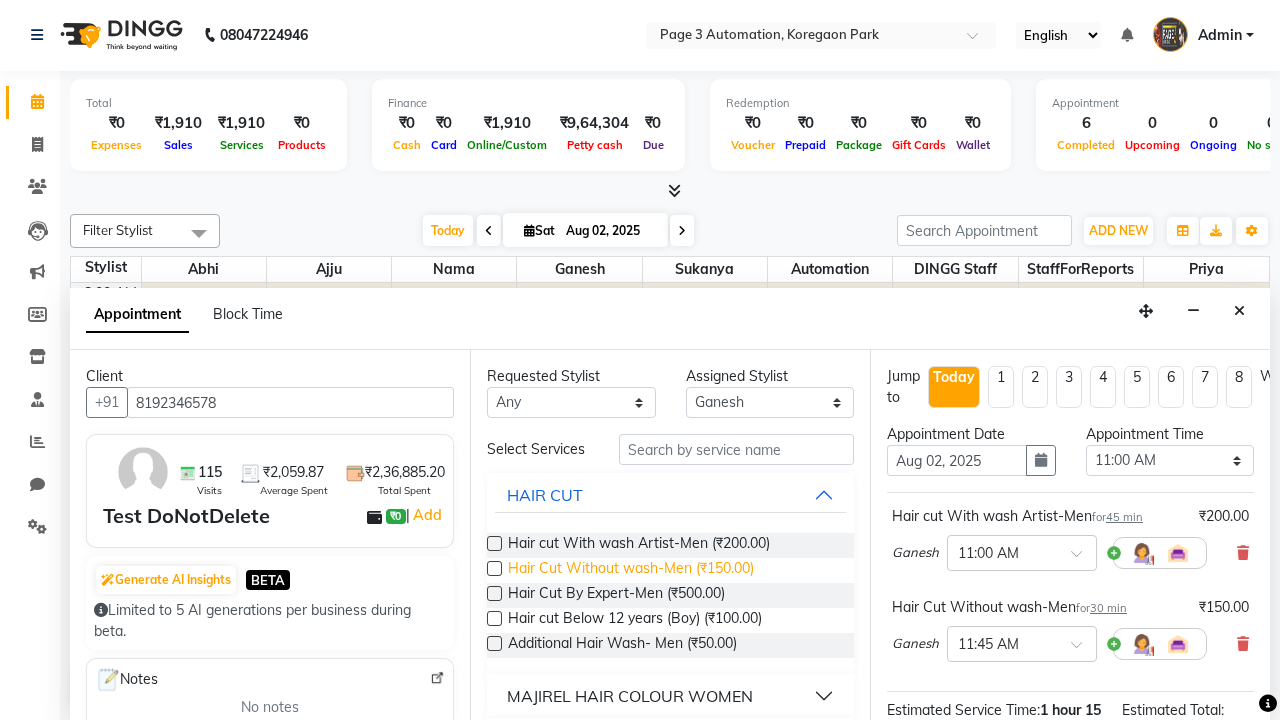 checkbox on "false" 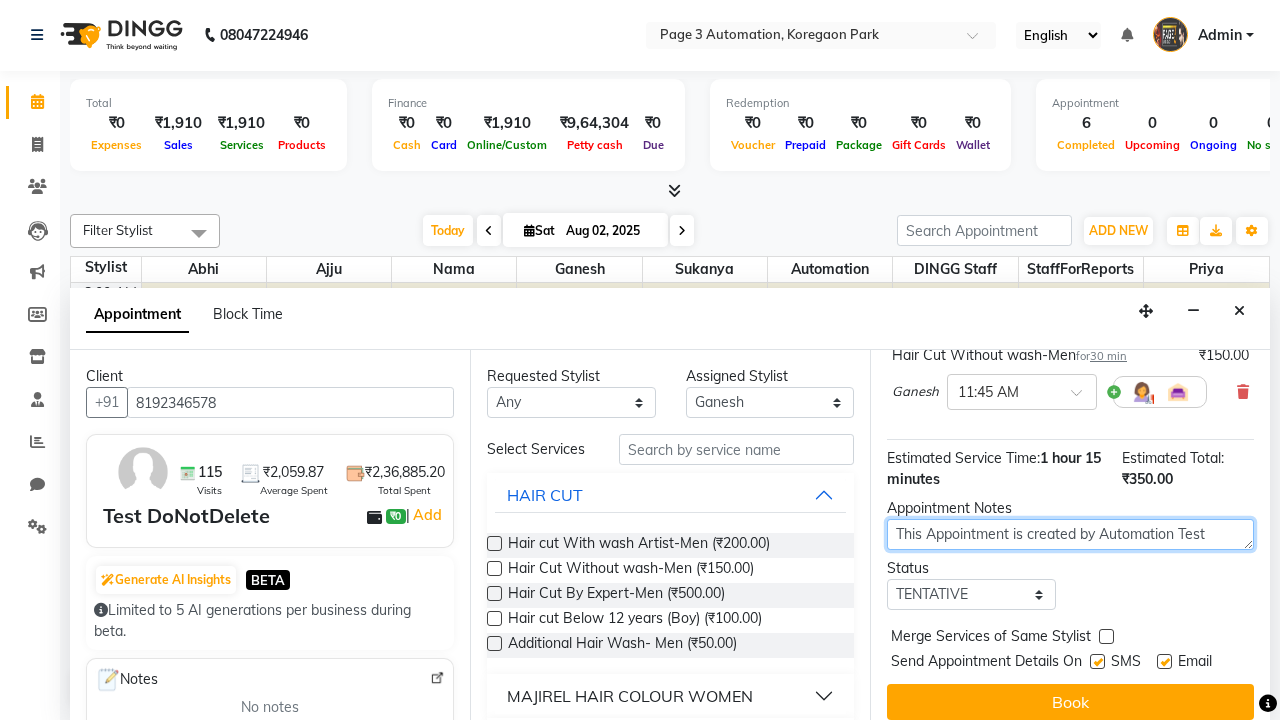 type on "This Appointment is created by Automation Test" 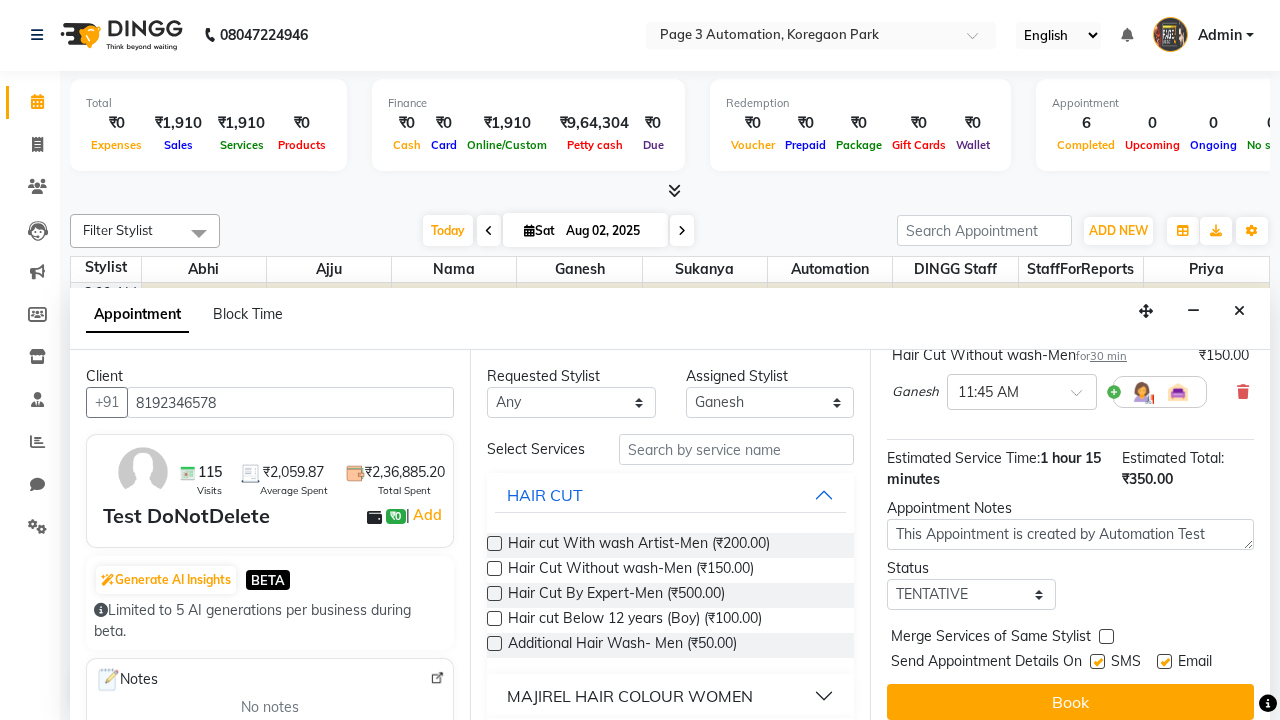 click at bounding box center [1097, 661] 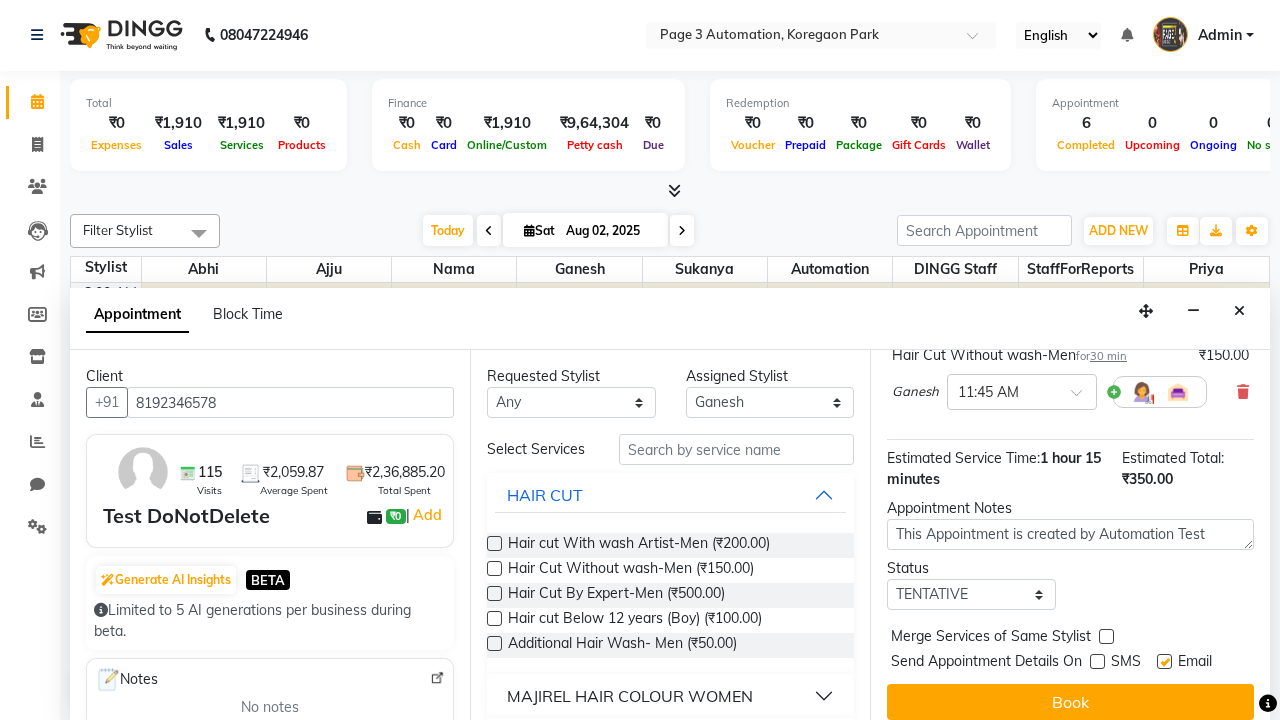click at bounding box center [1164, 661] 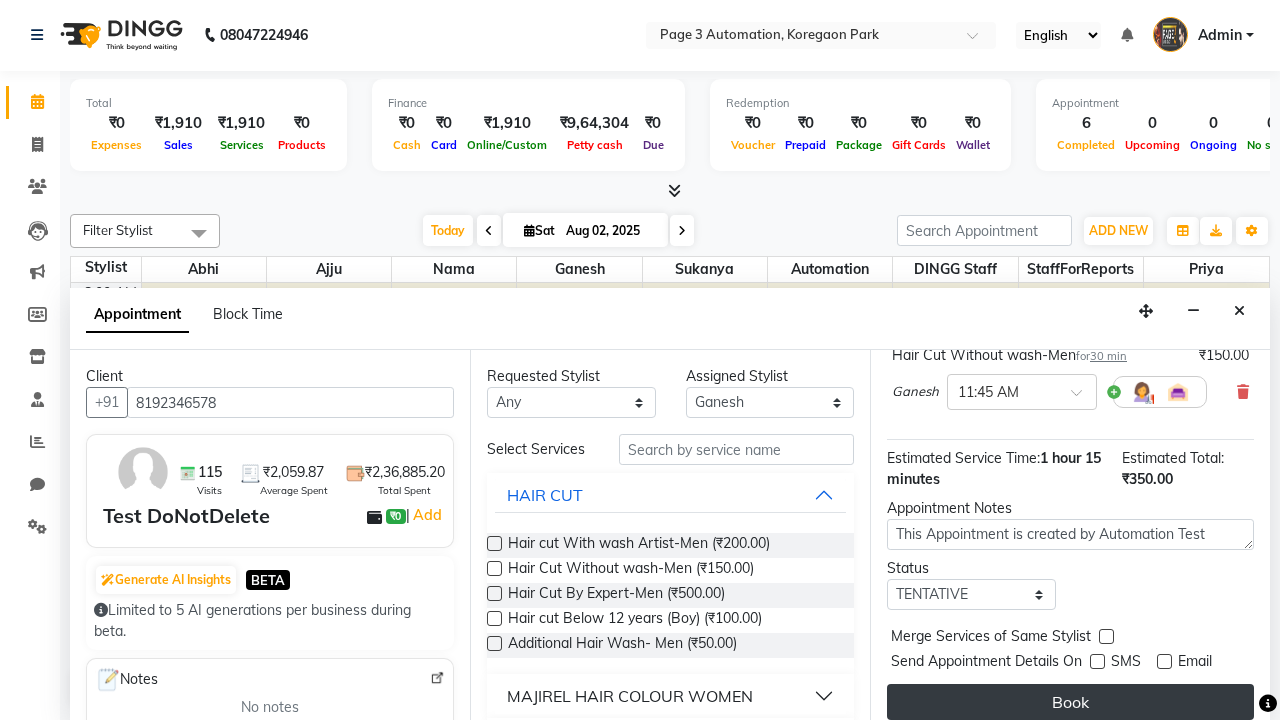 click on "Book" at bounding box center [1070, 702] 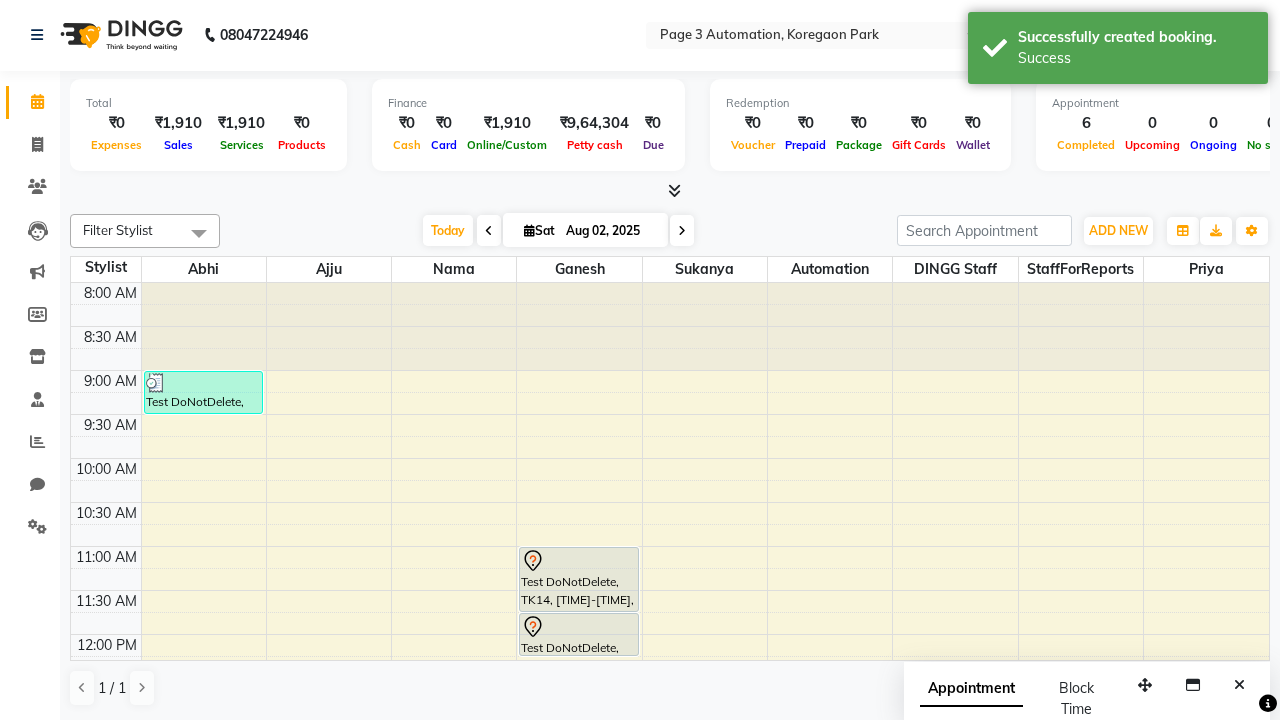 scroll, scrollTop: 0, scrollLeft: 0, axis: both 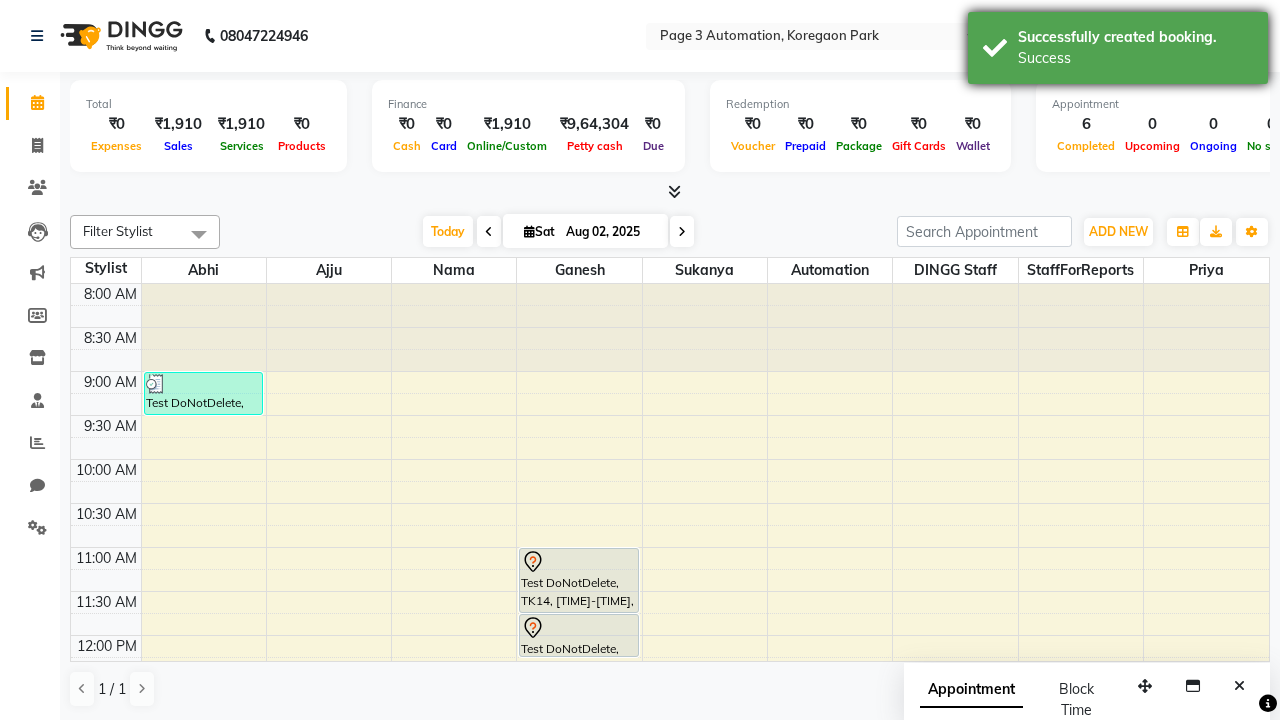 click on "Success" at bounding box center (1135, 58) 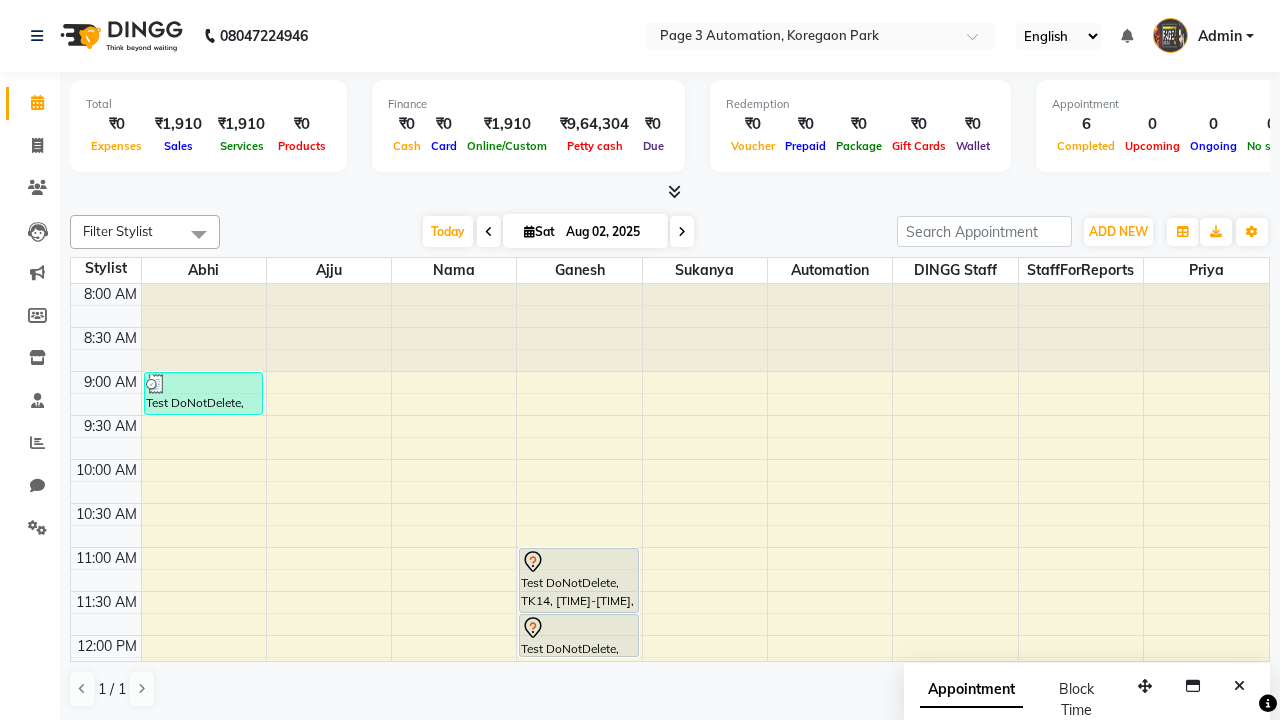 click at bounding box center [199, 234] 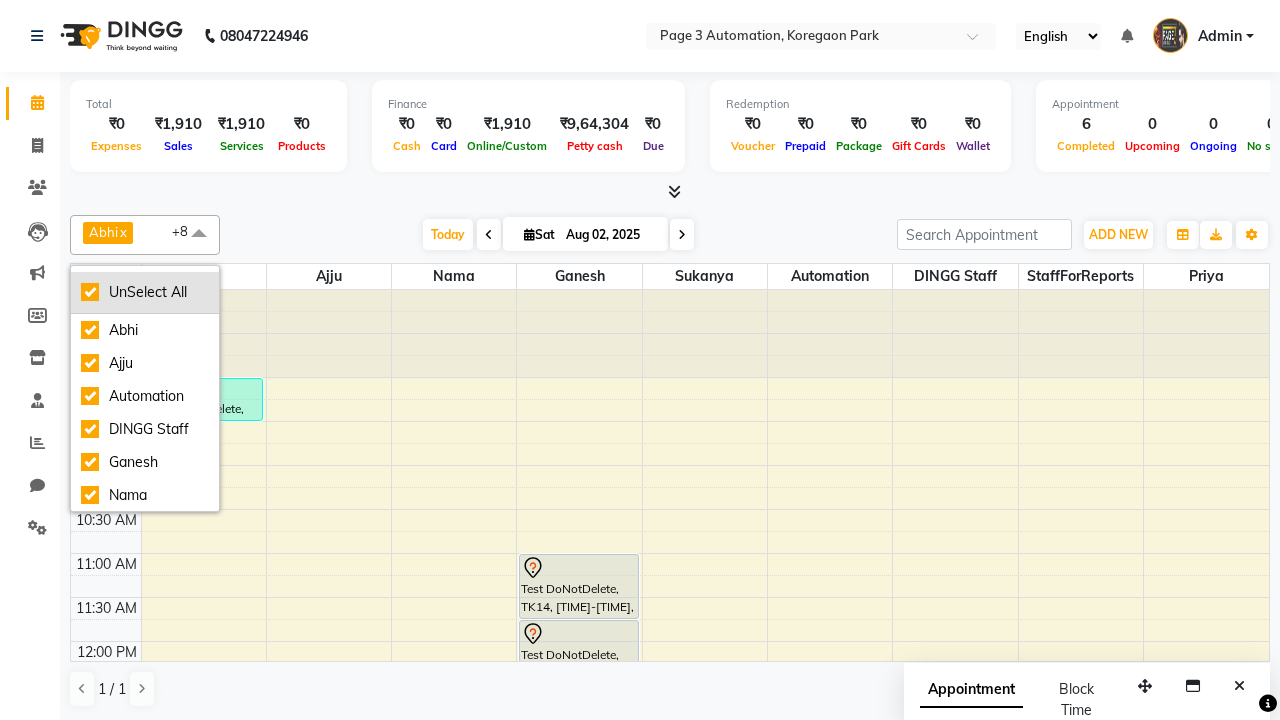 click on "UnSelect All" at bounding box center [145, 292] 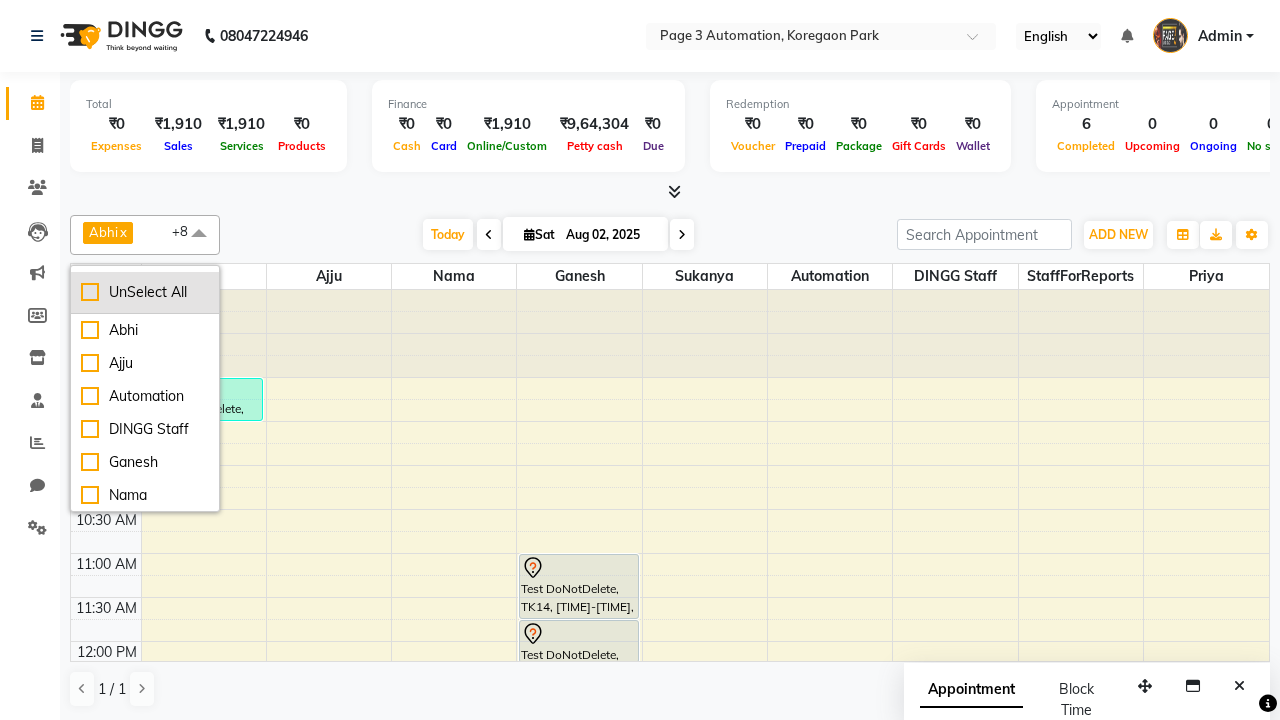 checkbox on "false" 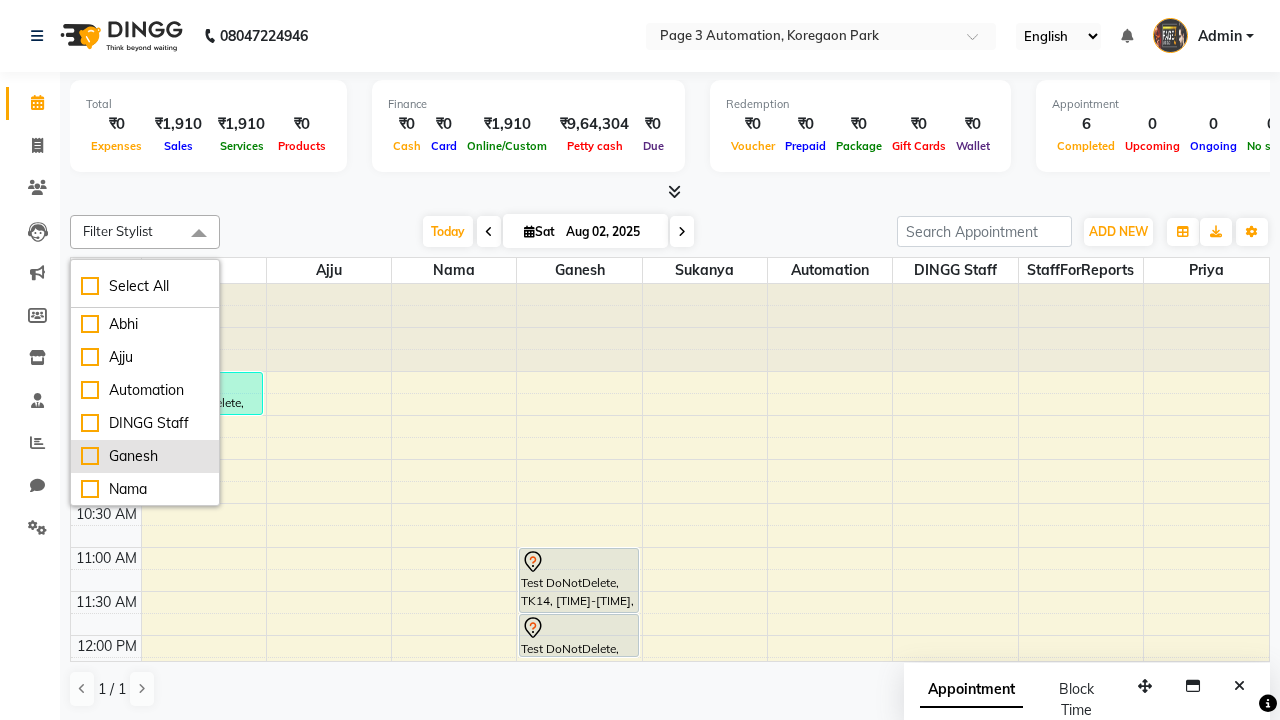 click on "Ganesh" at bounding box center [145, 456] 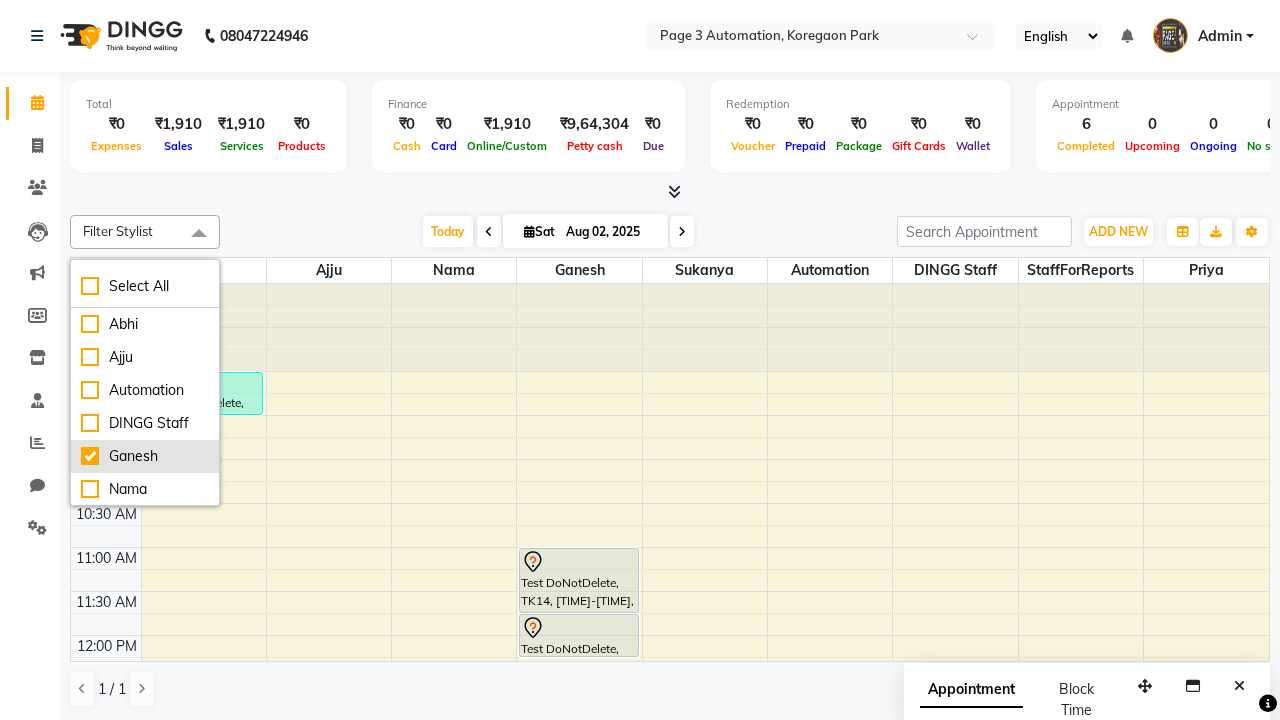 checkbox on "true" 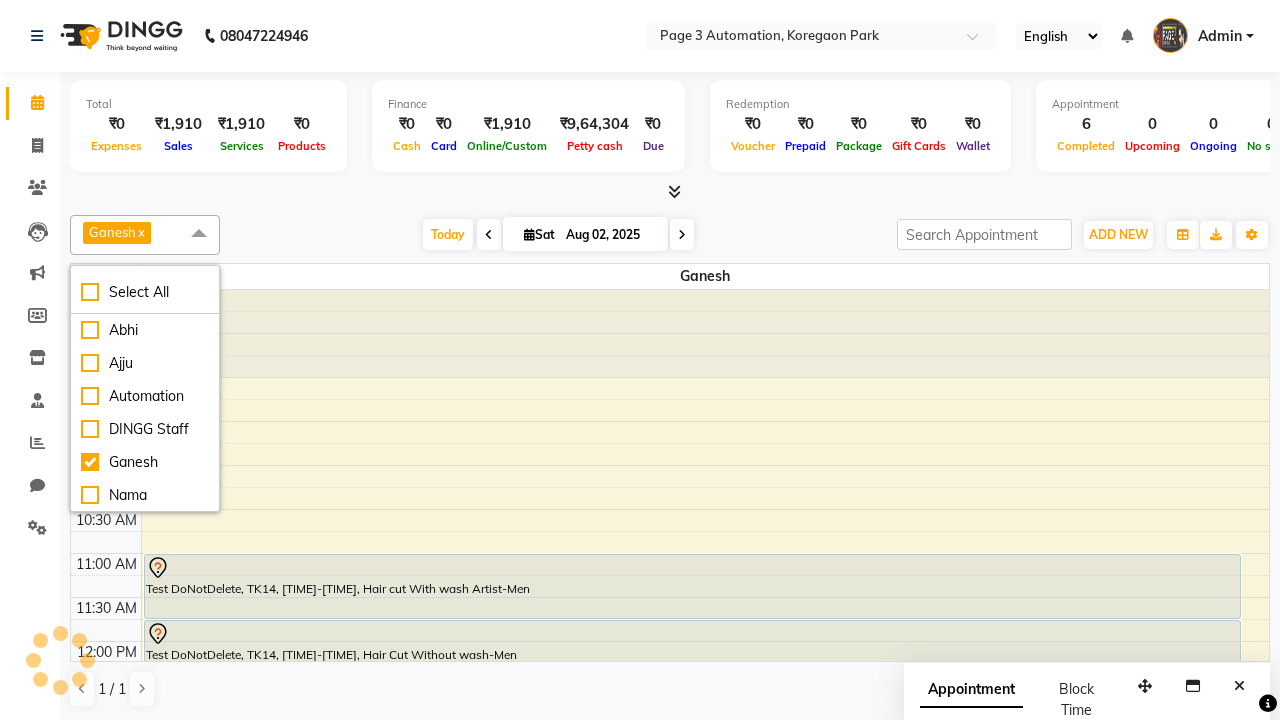 click at bounding box center [199, 234] 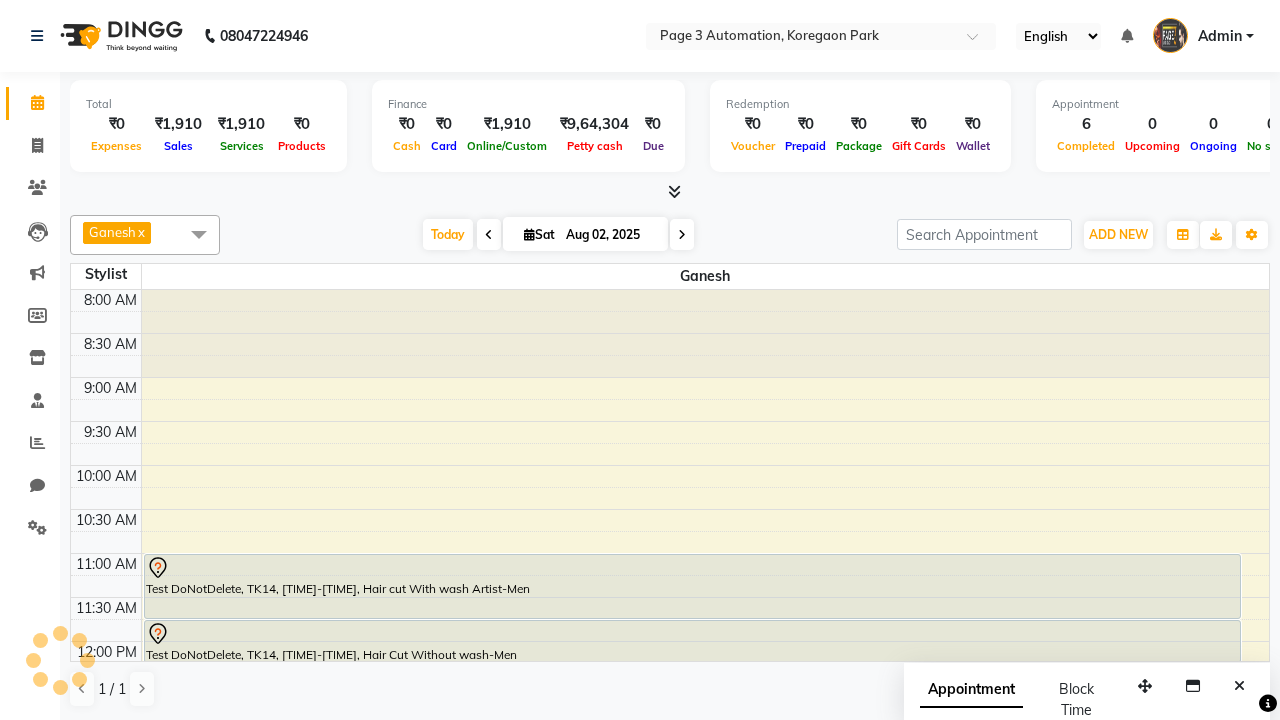 click on "Test DoNotDelete, TK14, [TIME]-[TIME], Hair cut With wash Artist-Men" at bounding box center [692, 586] 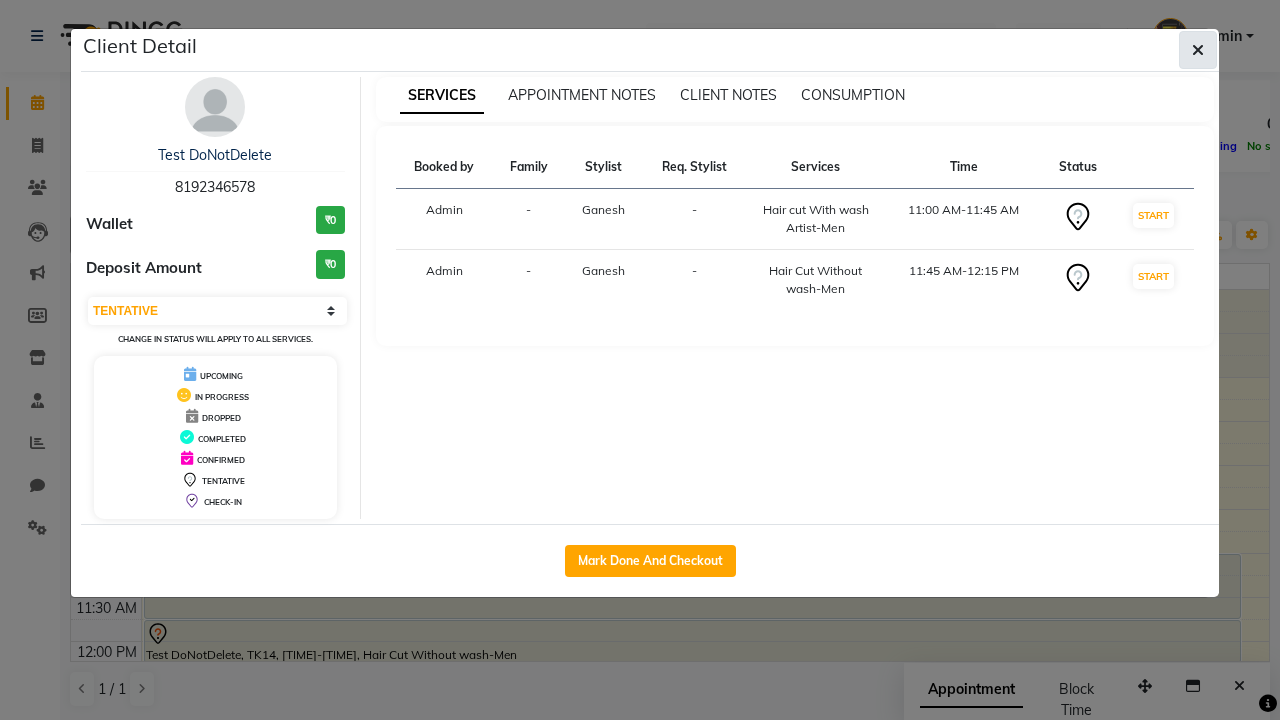 click 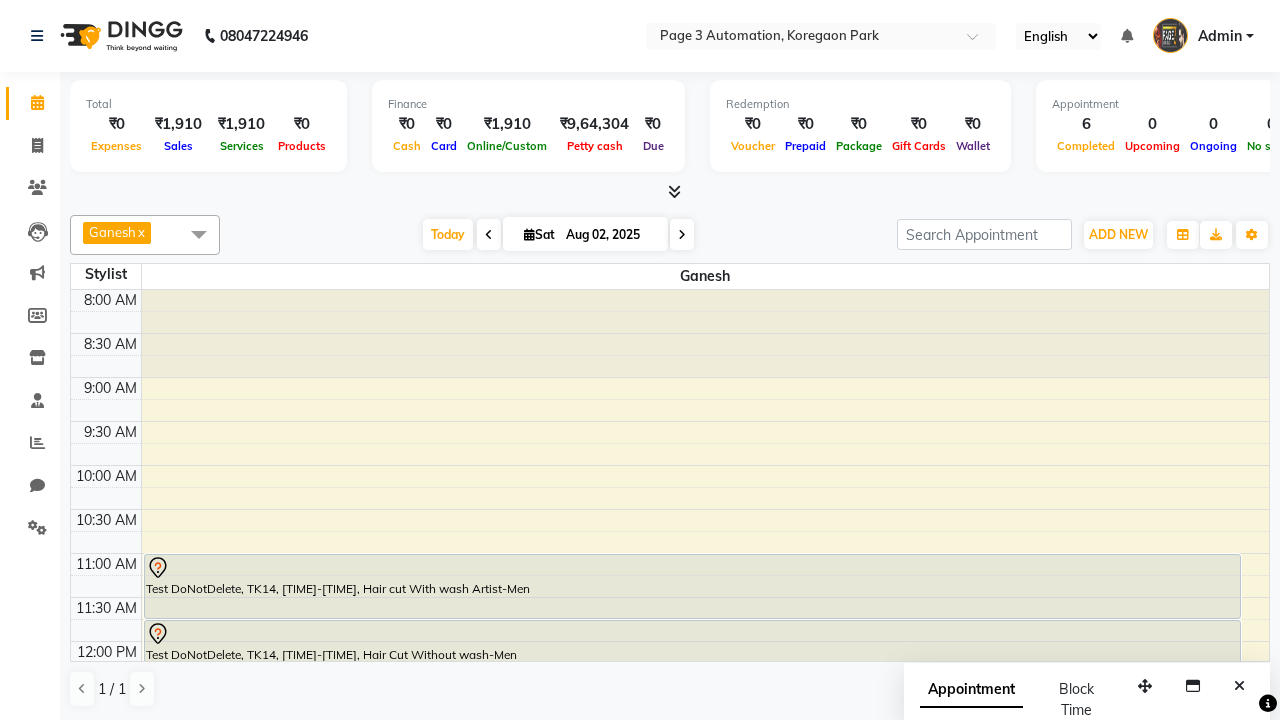 scroll, scrollTop: 1, scrollLeft: 0, axis: vertical 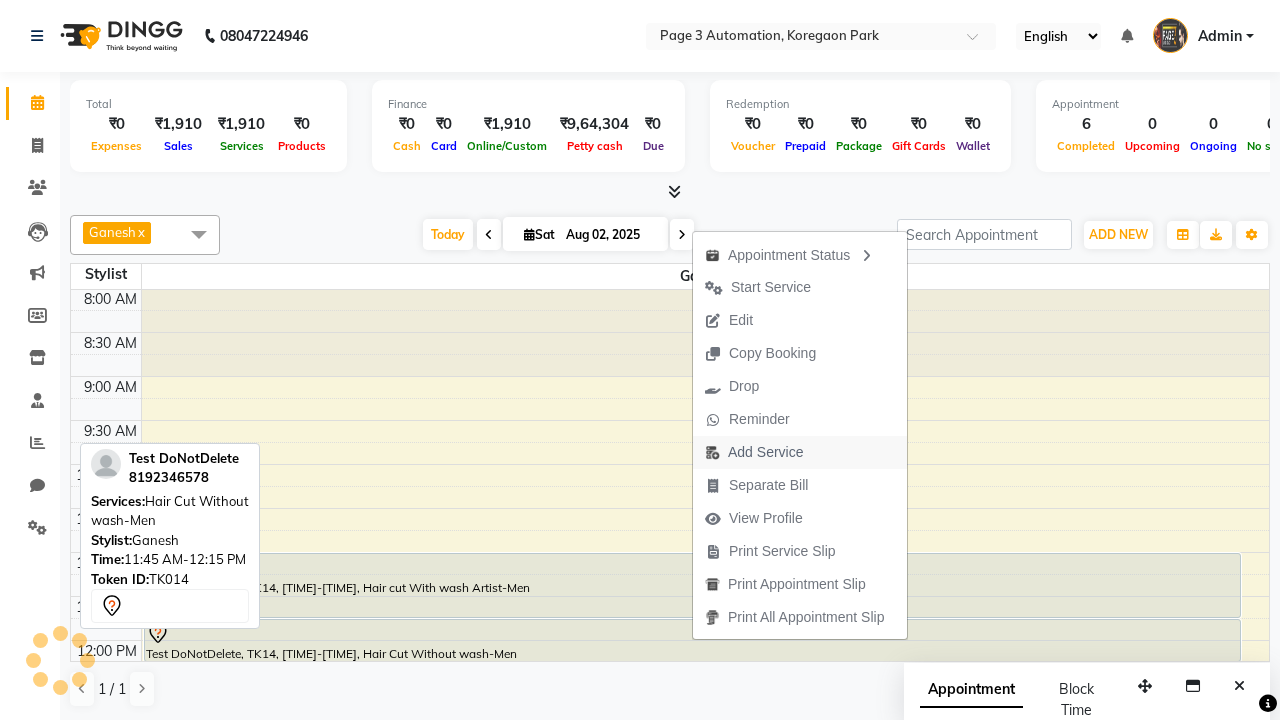 click on "Add Service" at bounding box center (754, 452) 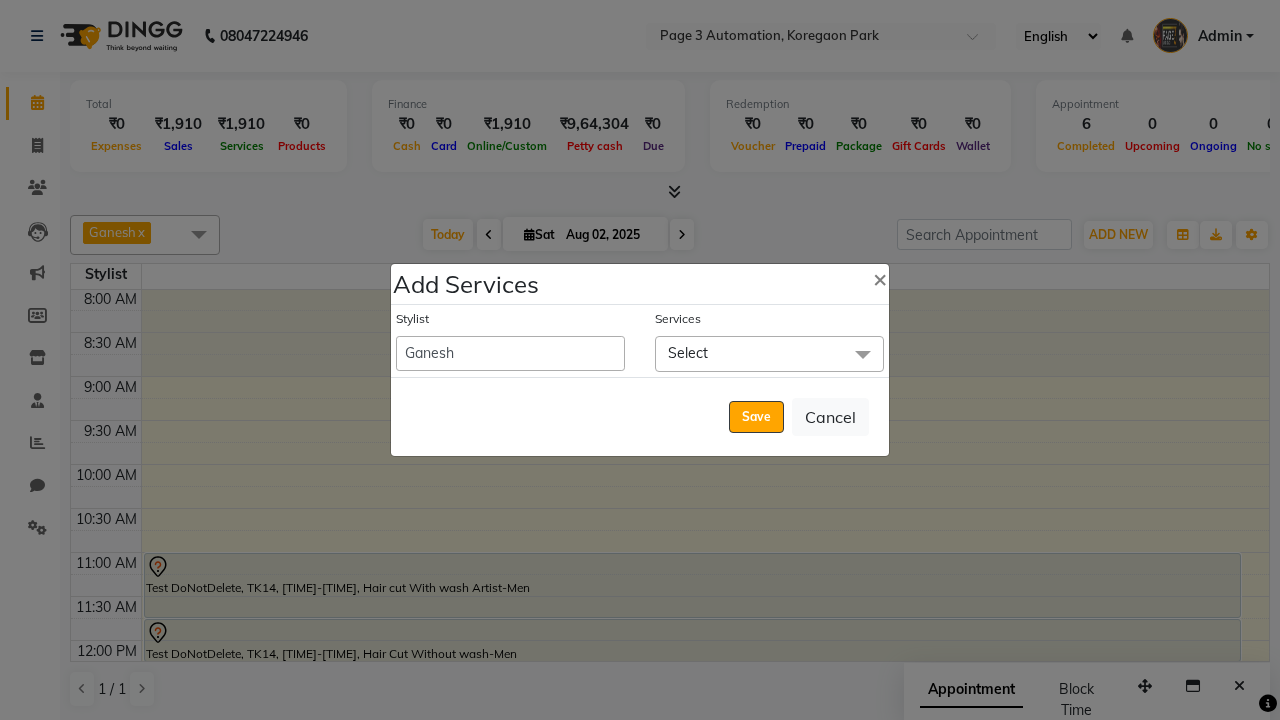 click on "Select" 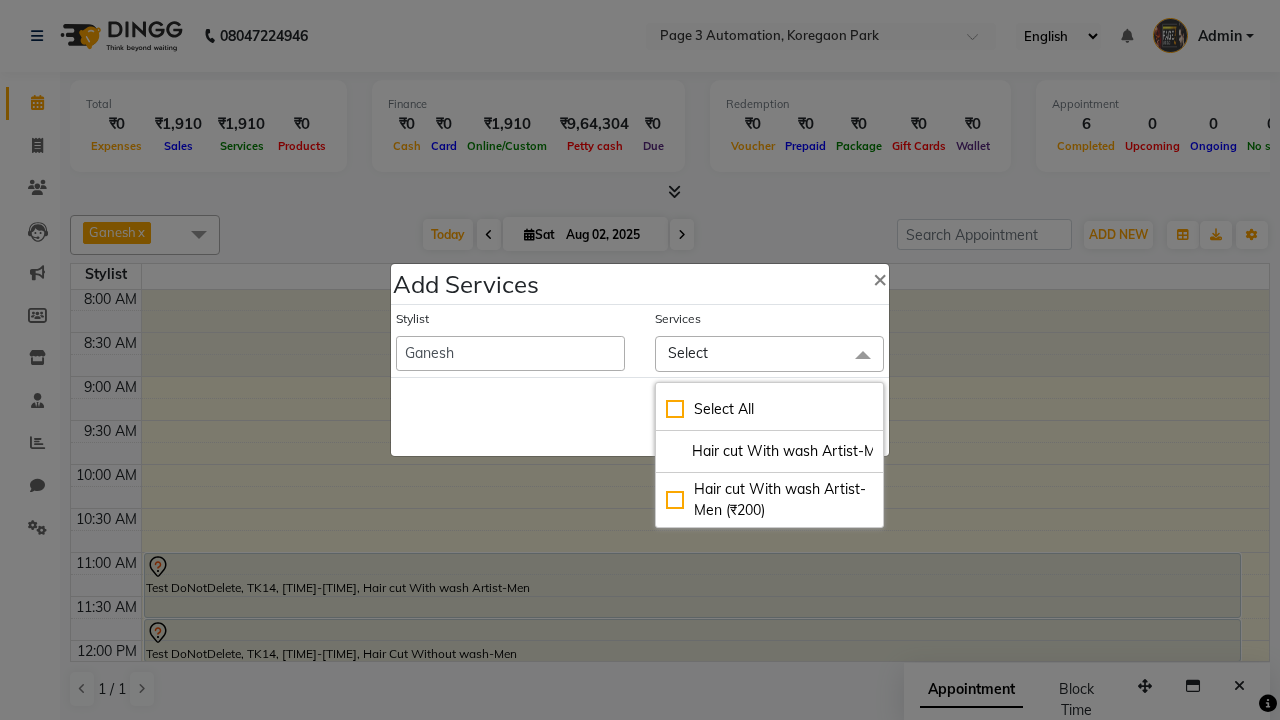 scroll, scrollTop: 0, scrollLeft: 19, axis: horizontal 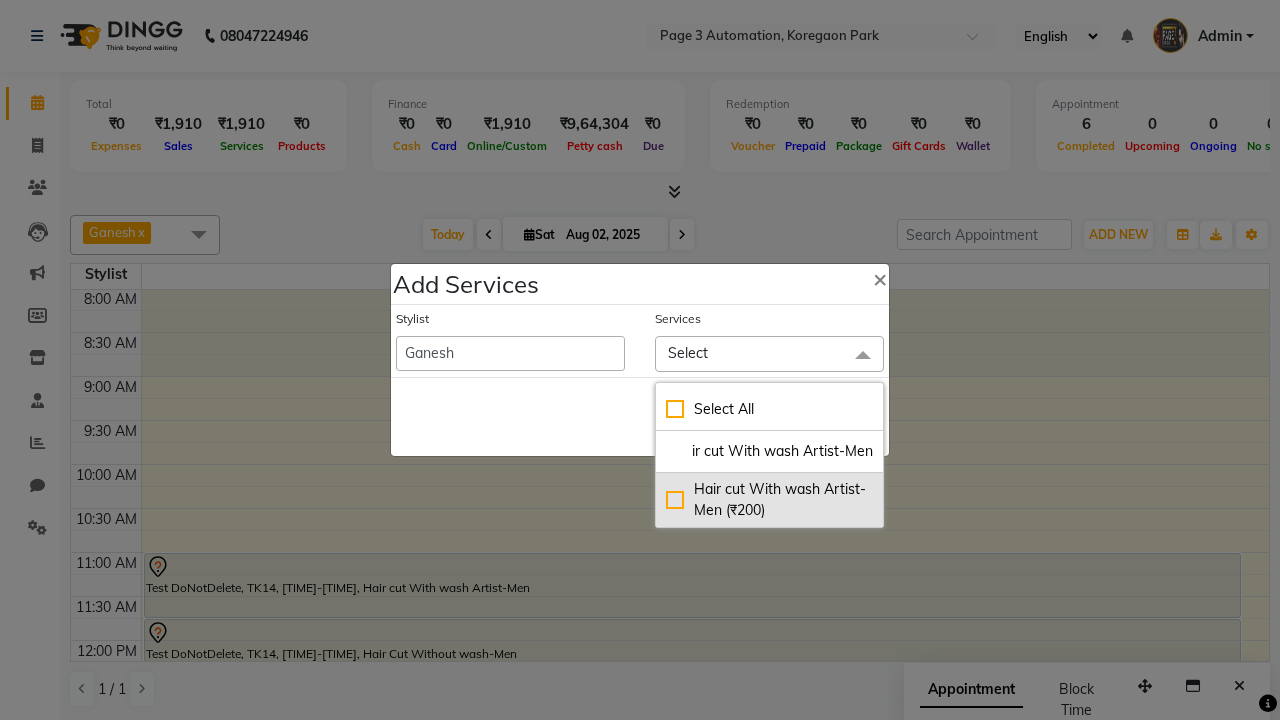 type on "Hair cut With wash Artist-Men" 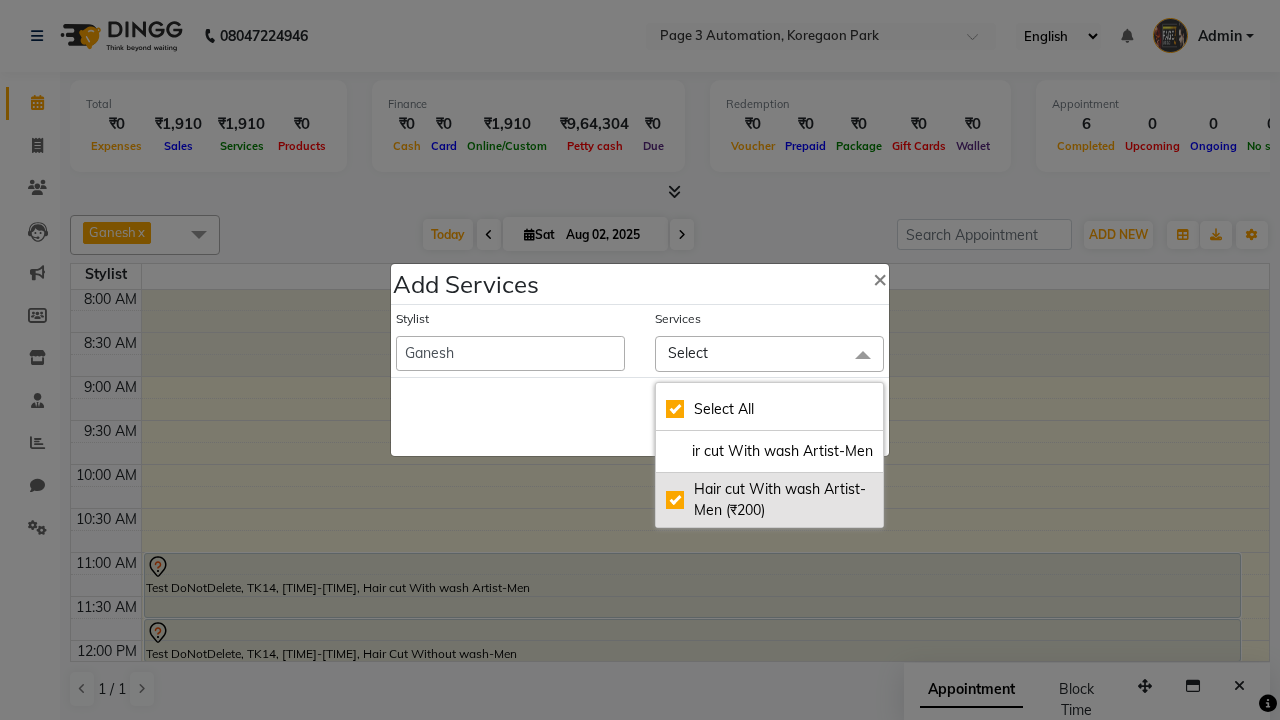 checkbox on "true" 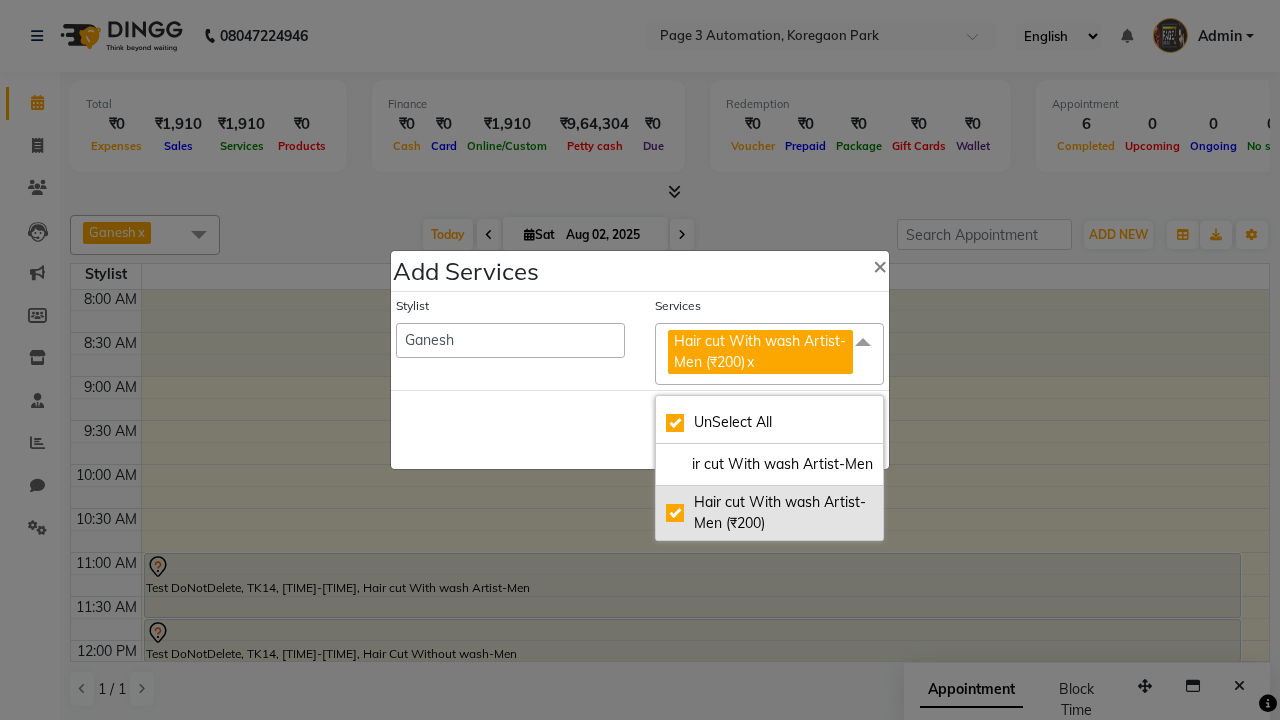 scroll, scrollTop: 0, scrollLeft: 0, axis: both 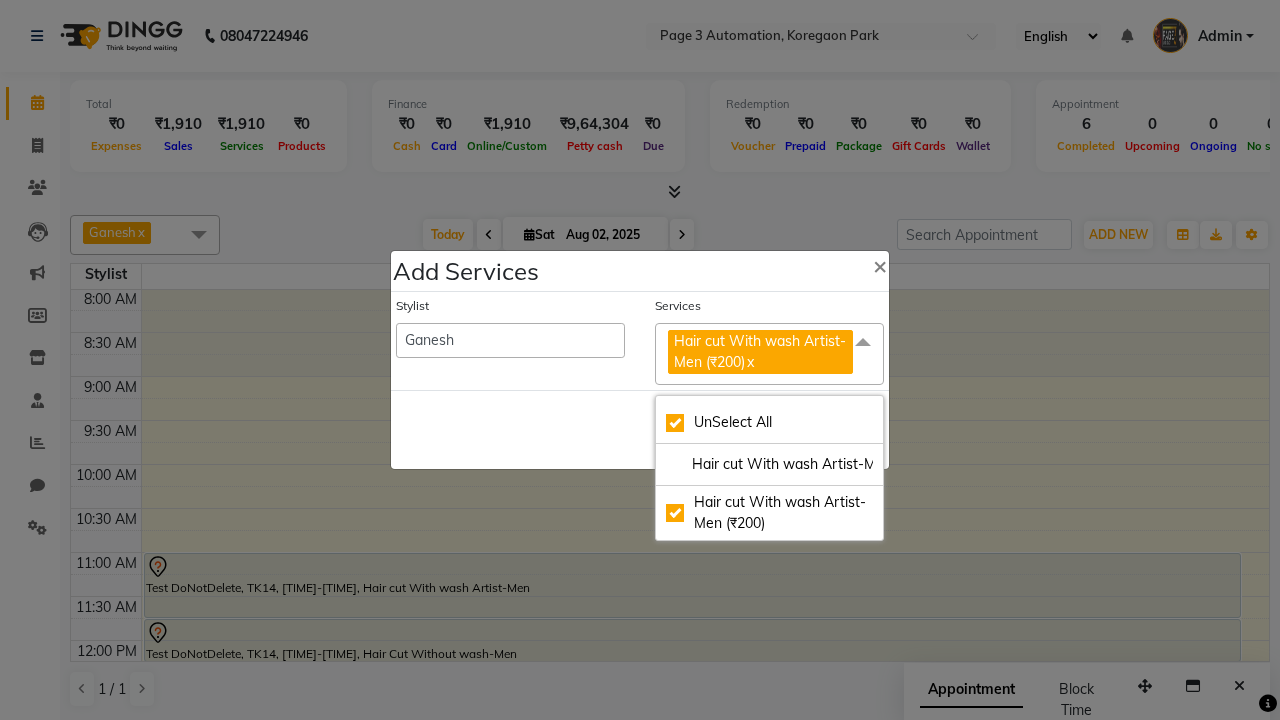 click on "Hair cut With wash Artist-Men (₹200) x" 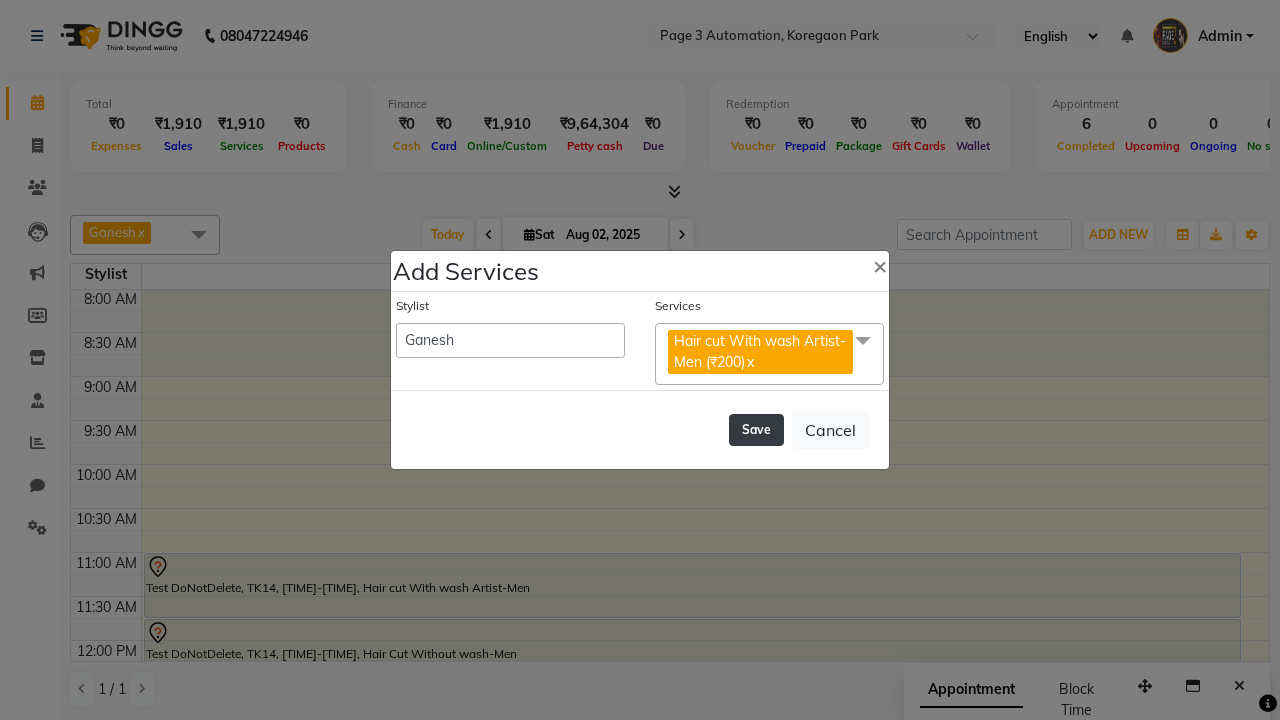 click on "Save" 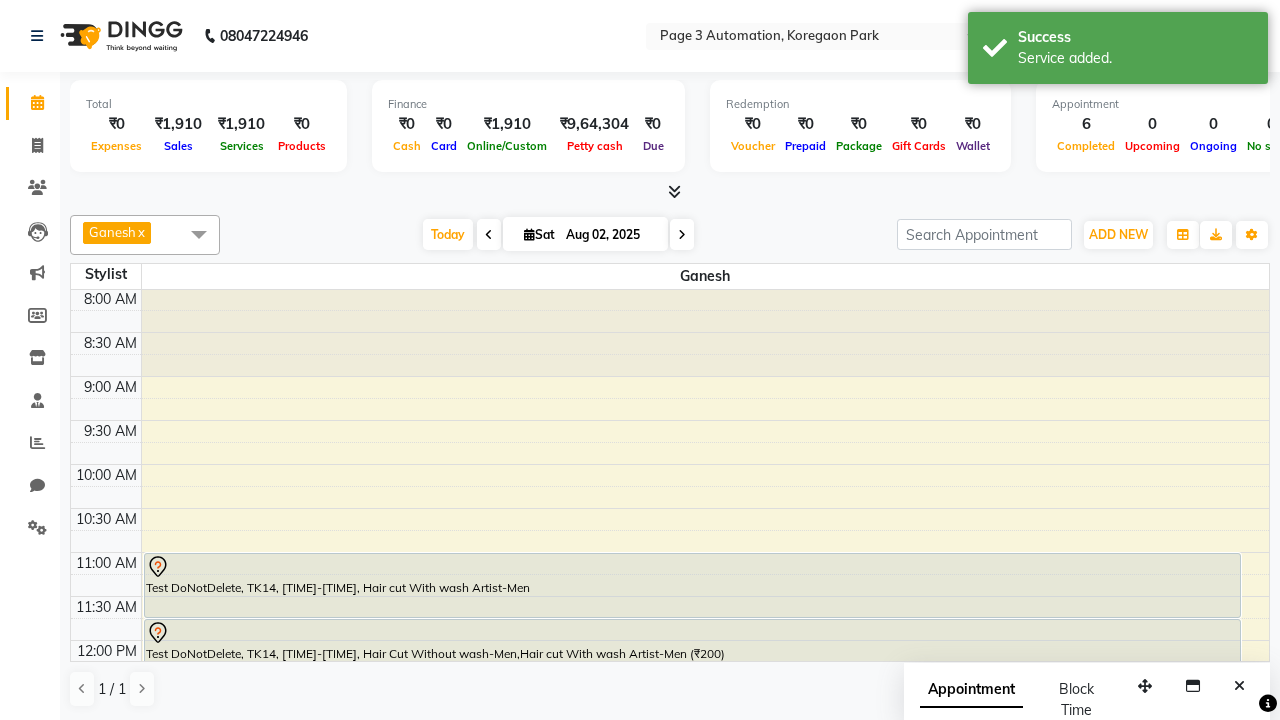 click on "Service added." at bounding box center [1135, 58] 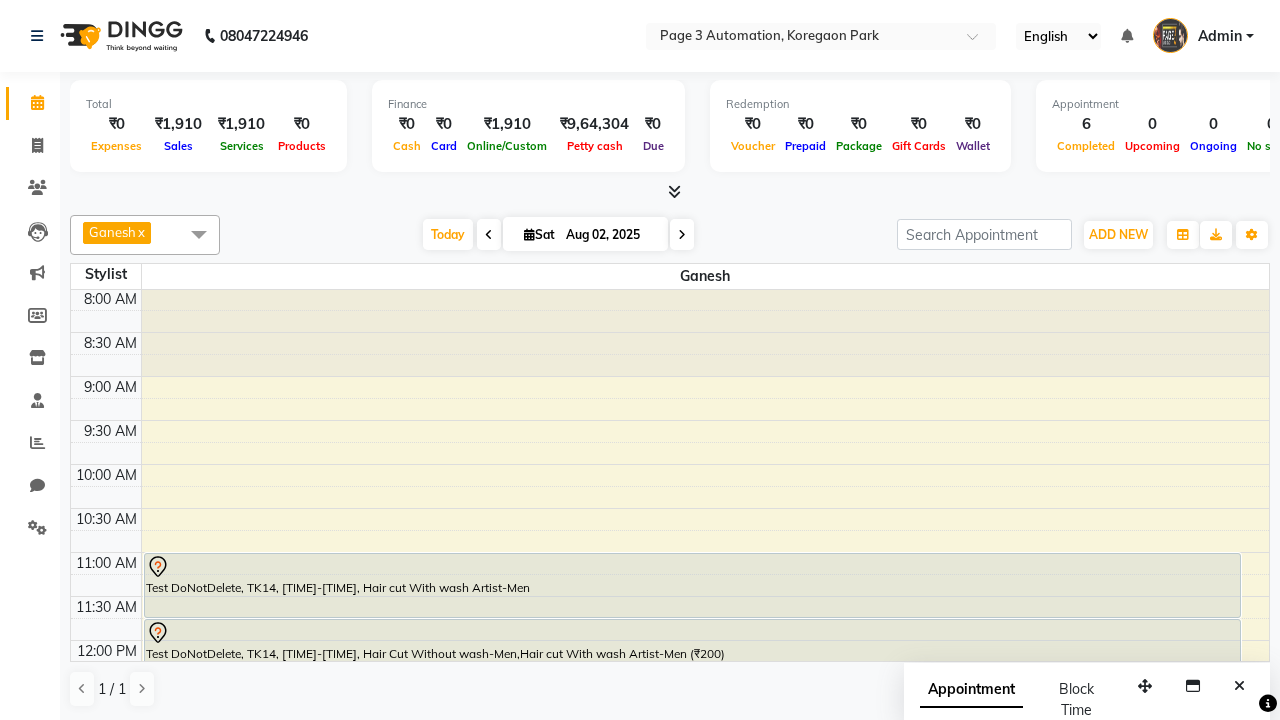 click on "Test DoNotDelete, TK14, [TIME]-[TIME], Hair Cut Without wash-Men,Hair cut With wash Artist-Men (₹200)" at bounding box center [692, 673] 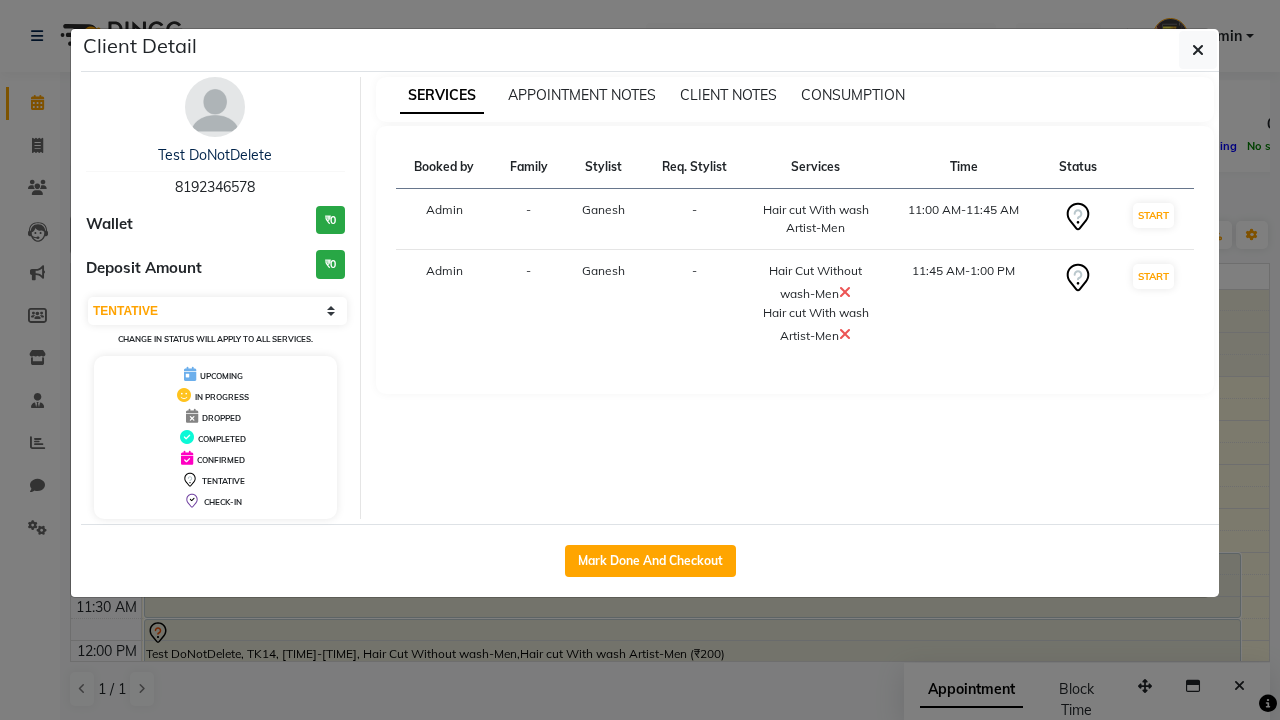 scroll, scrollTop: 67, scrollLeft: 0, axis: vertical 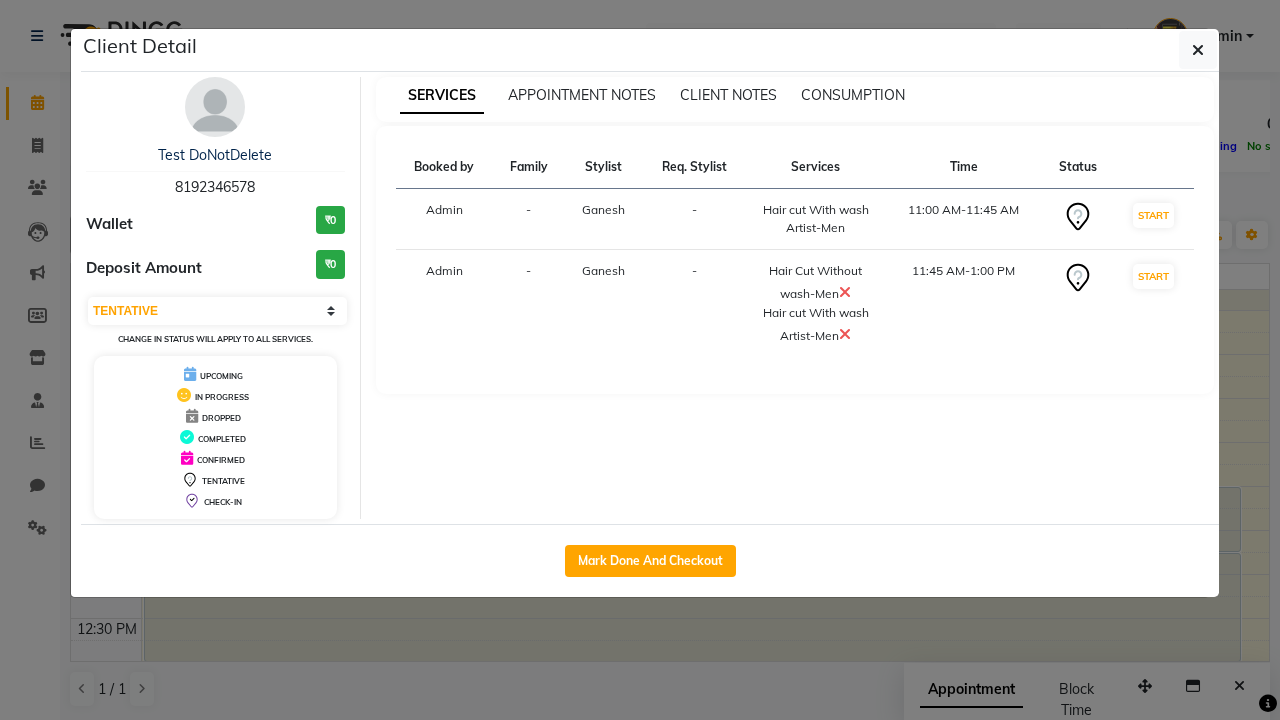 select on "2" 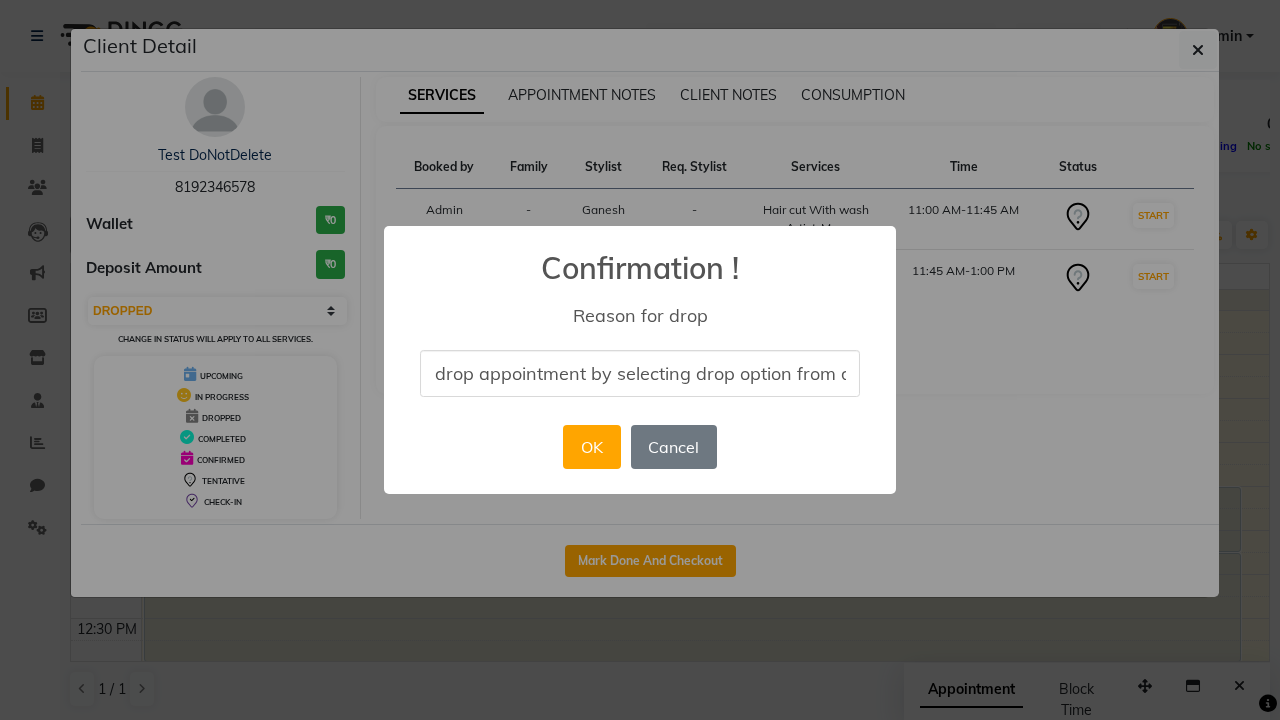 scroll, scrollTop: 0, scrollLeft: 82, axis: horizontal 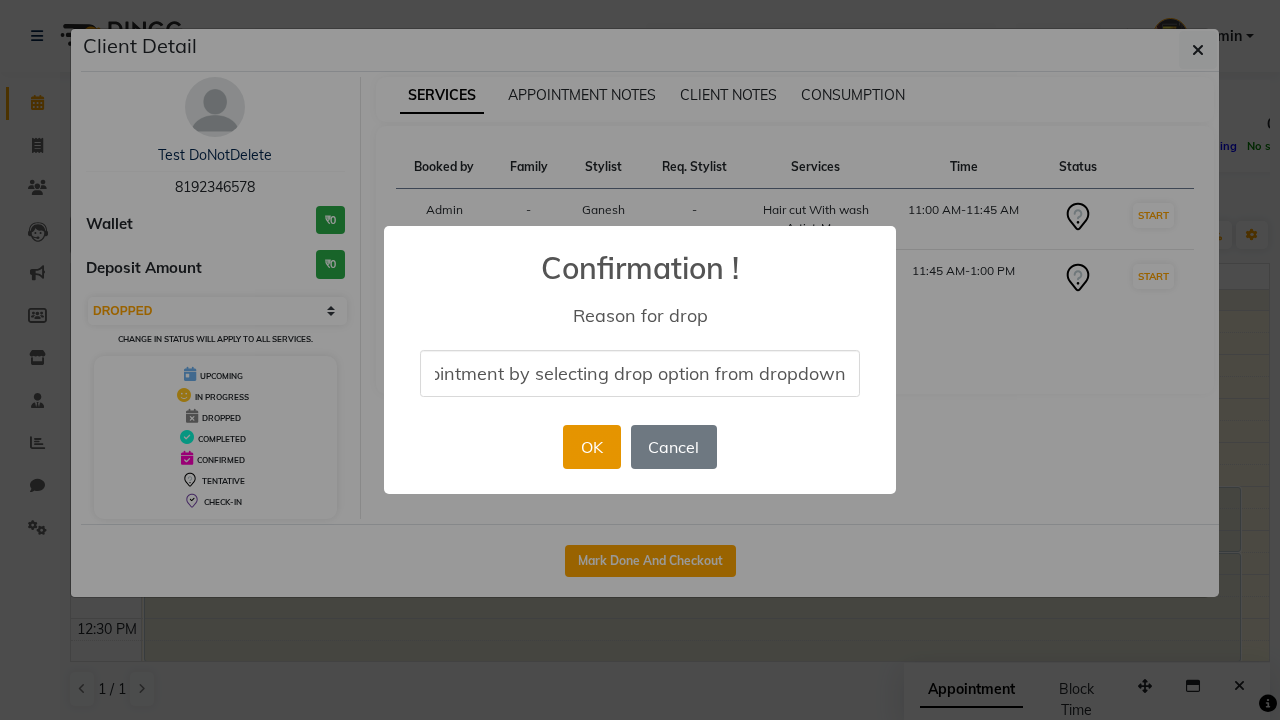 type on "drop appointment by selecting drop option from dropdown" 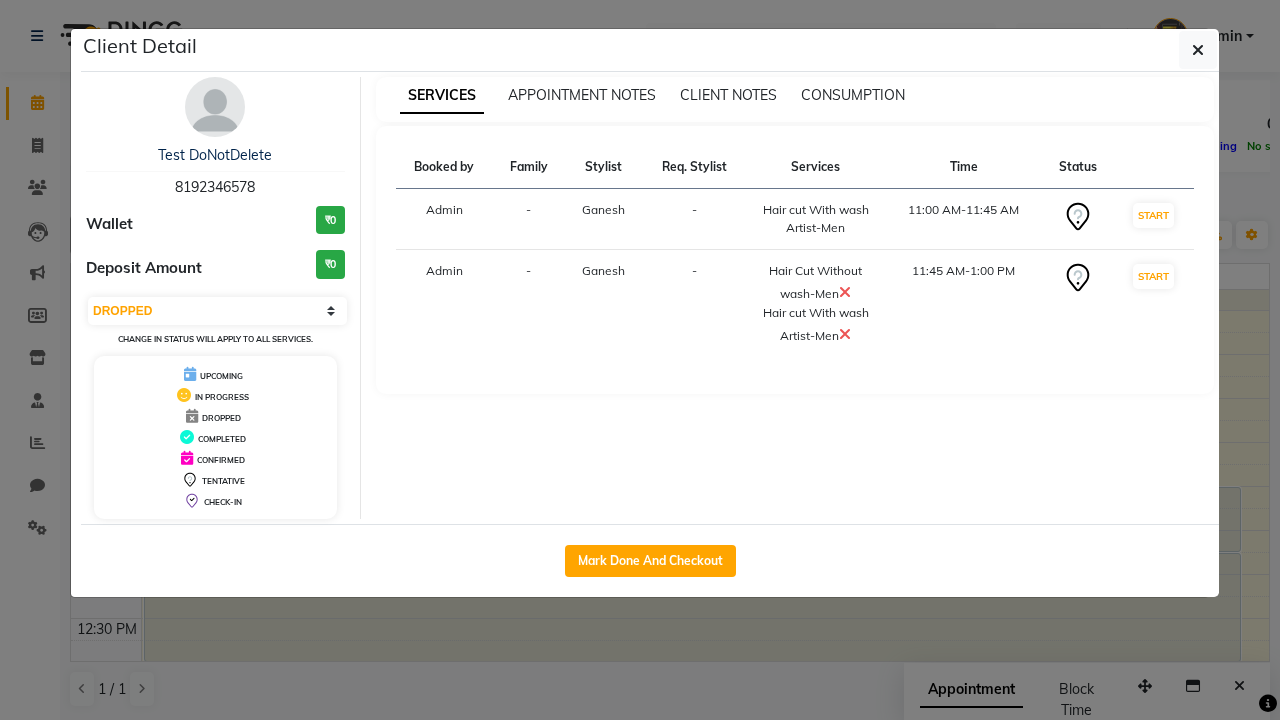 scroll, scrollTop: 0, scrollLeft: 0, axis: both 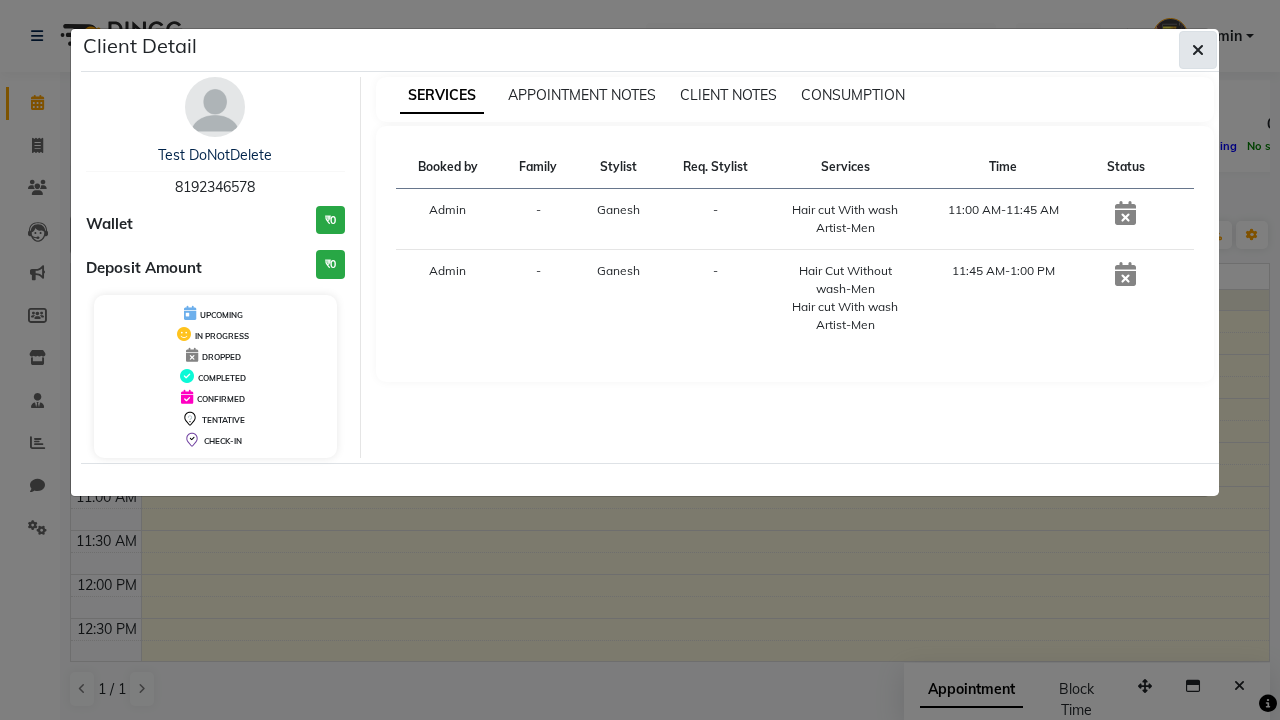 click 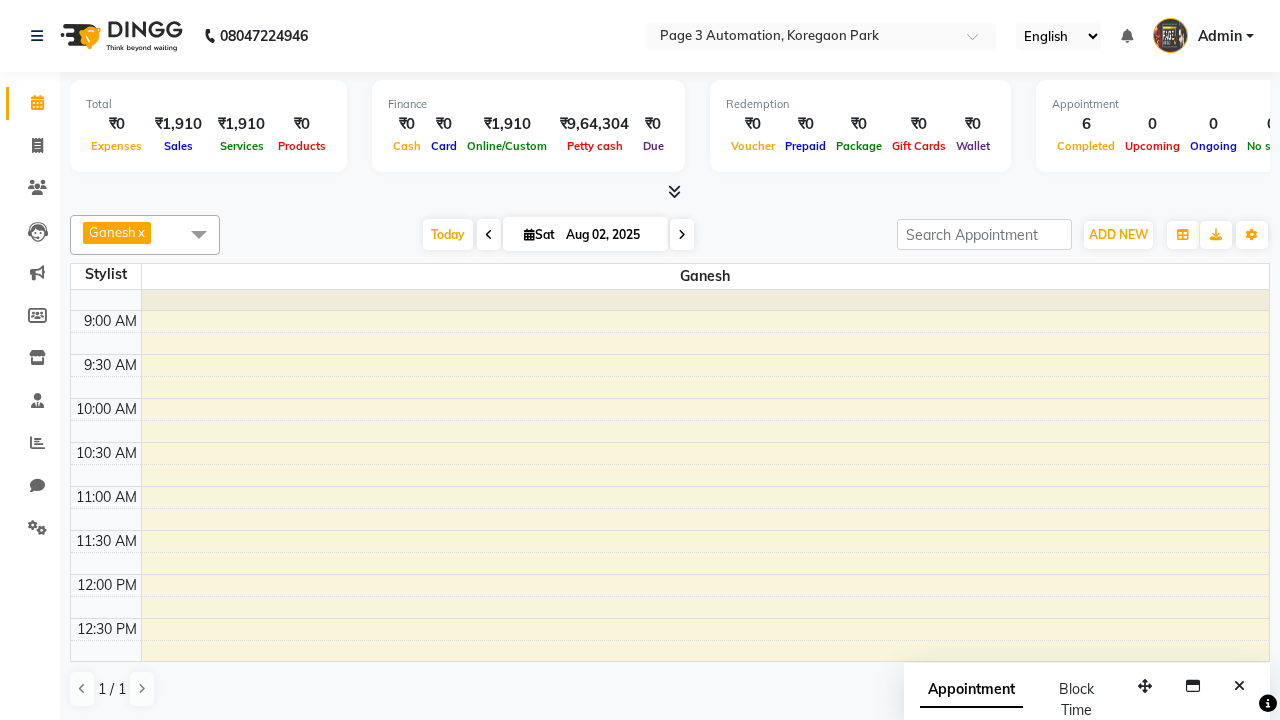 click at bounding box center (199, 234) 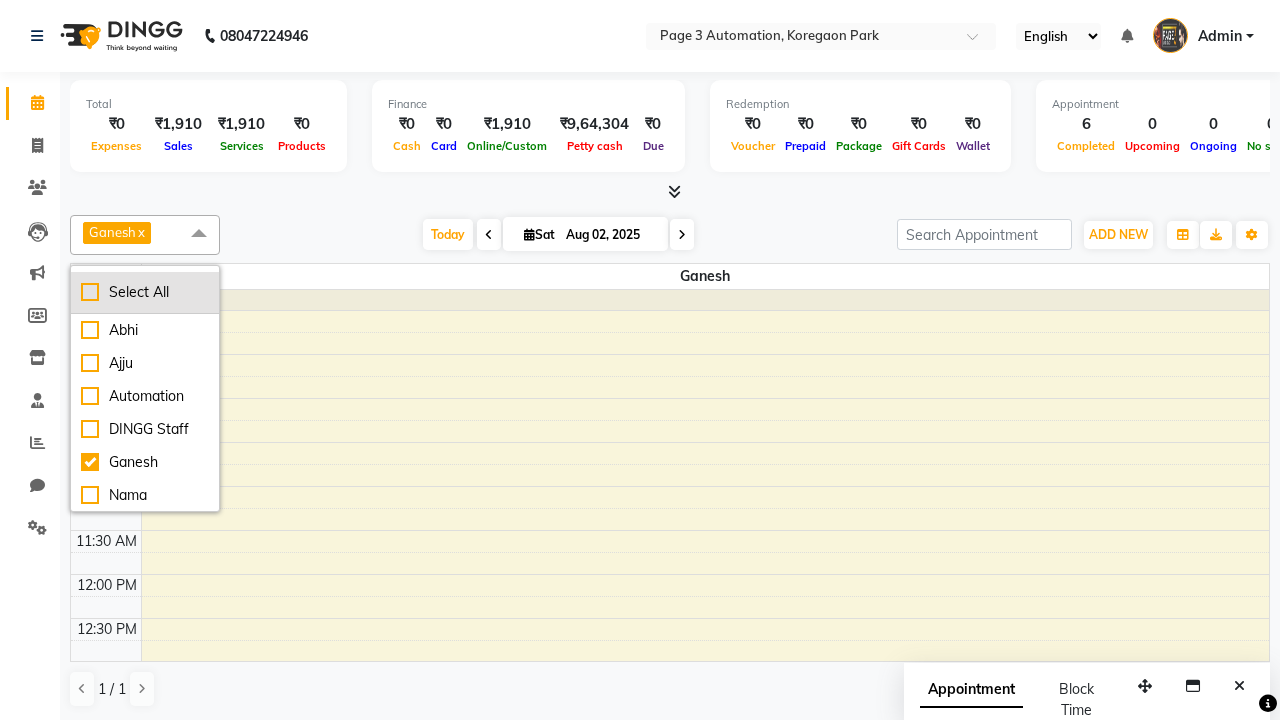 click on "Select All" at bounding box center (145, 292) 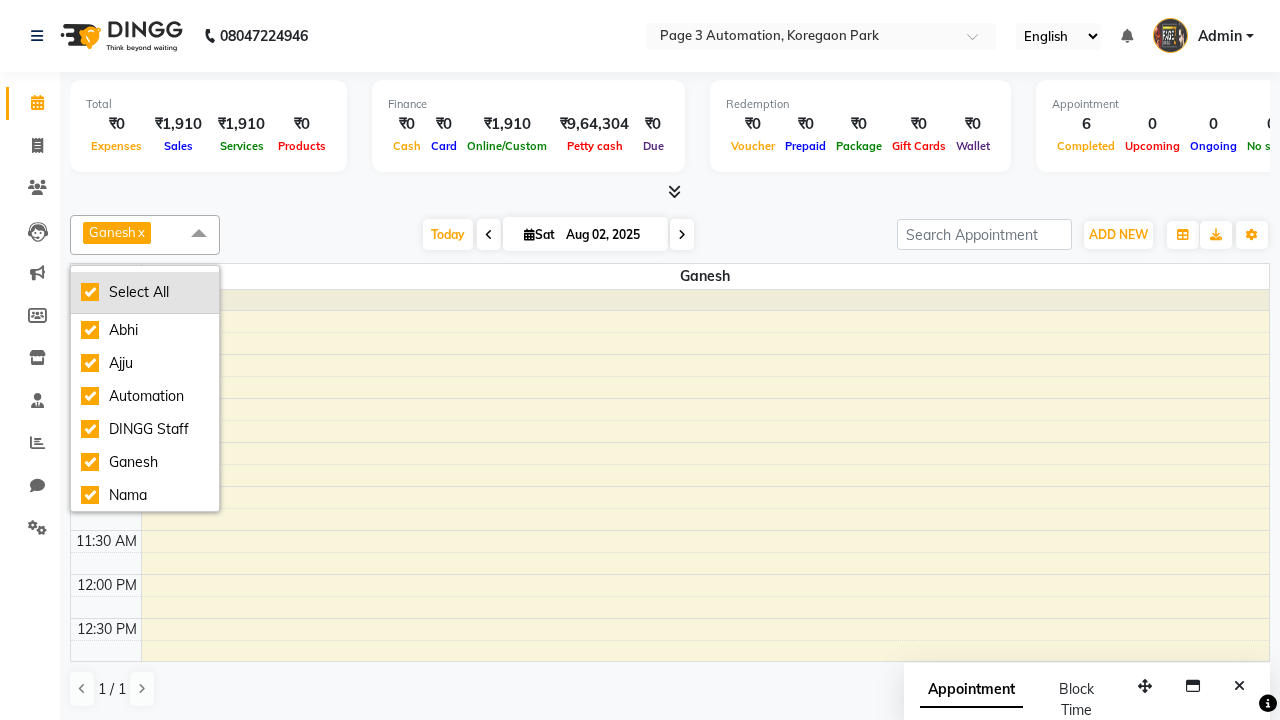 checkbox on "true" 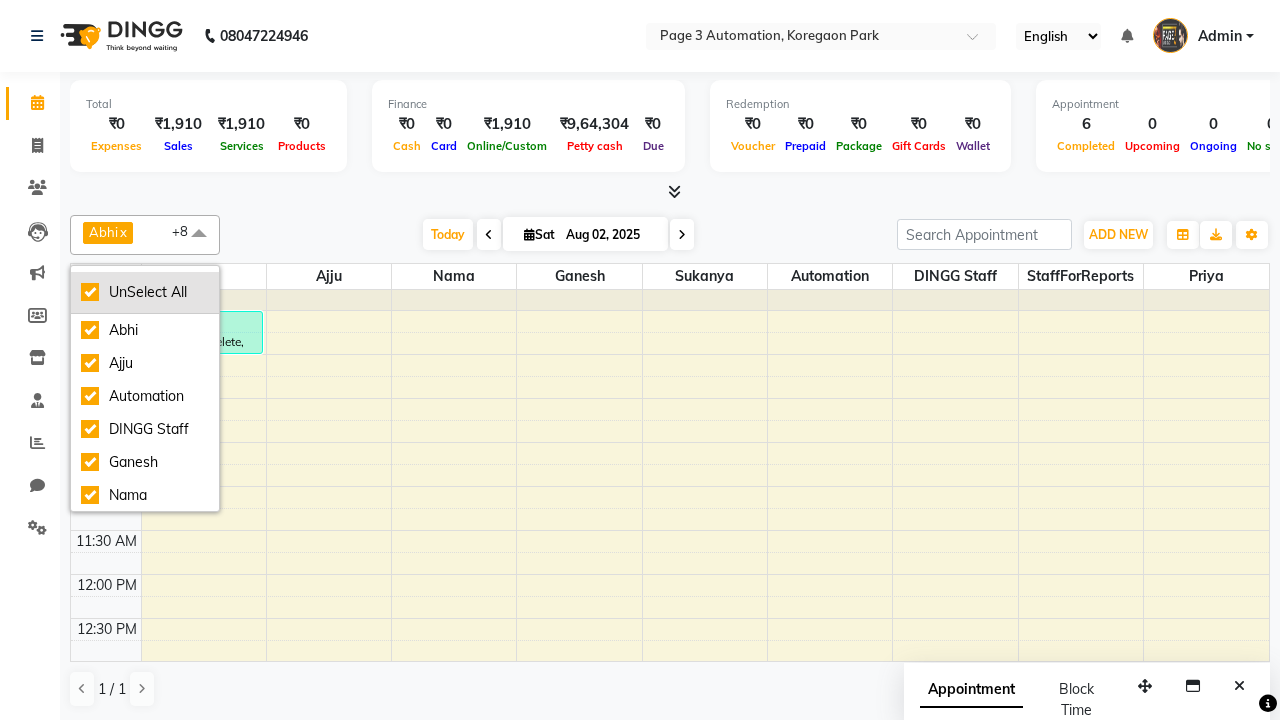 click on "UnSelect All" at bounding box center [145, 292] 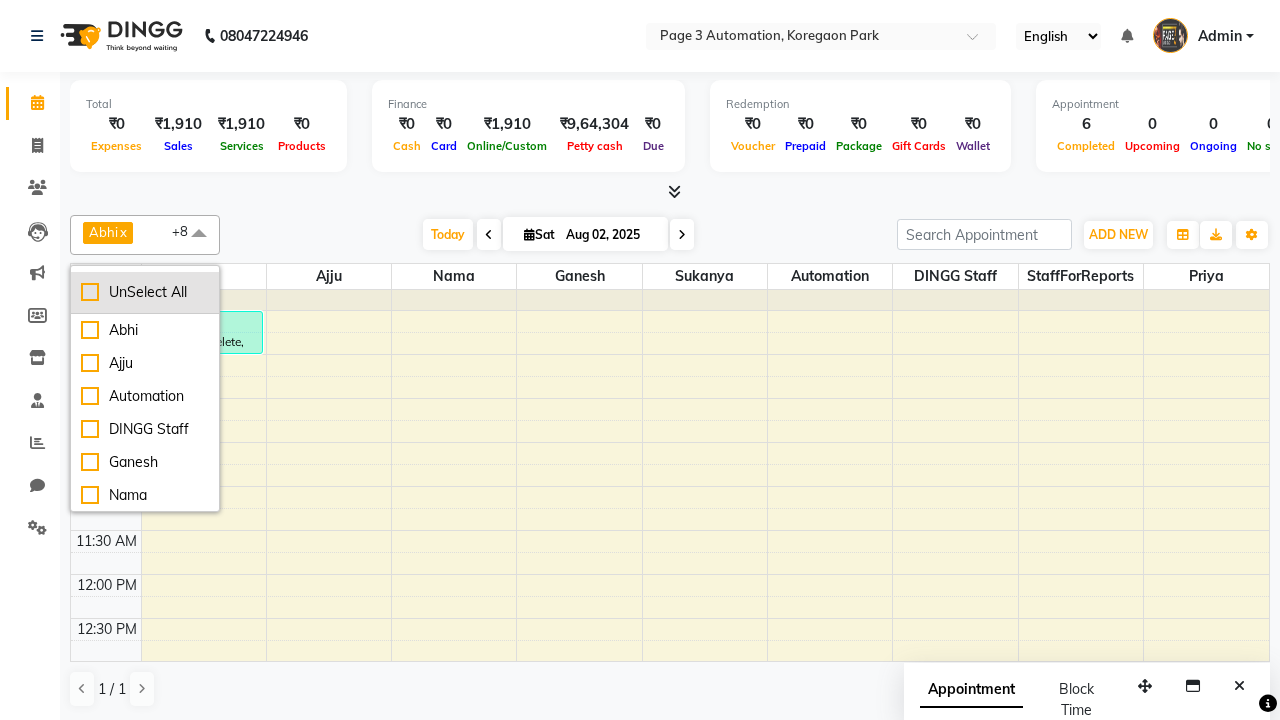 checkbox on "false" 